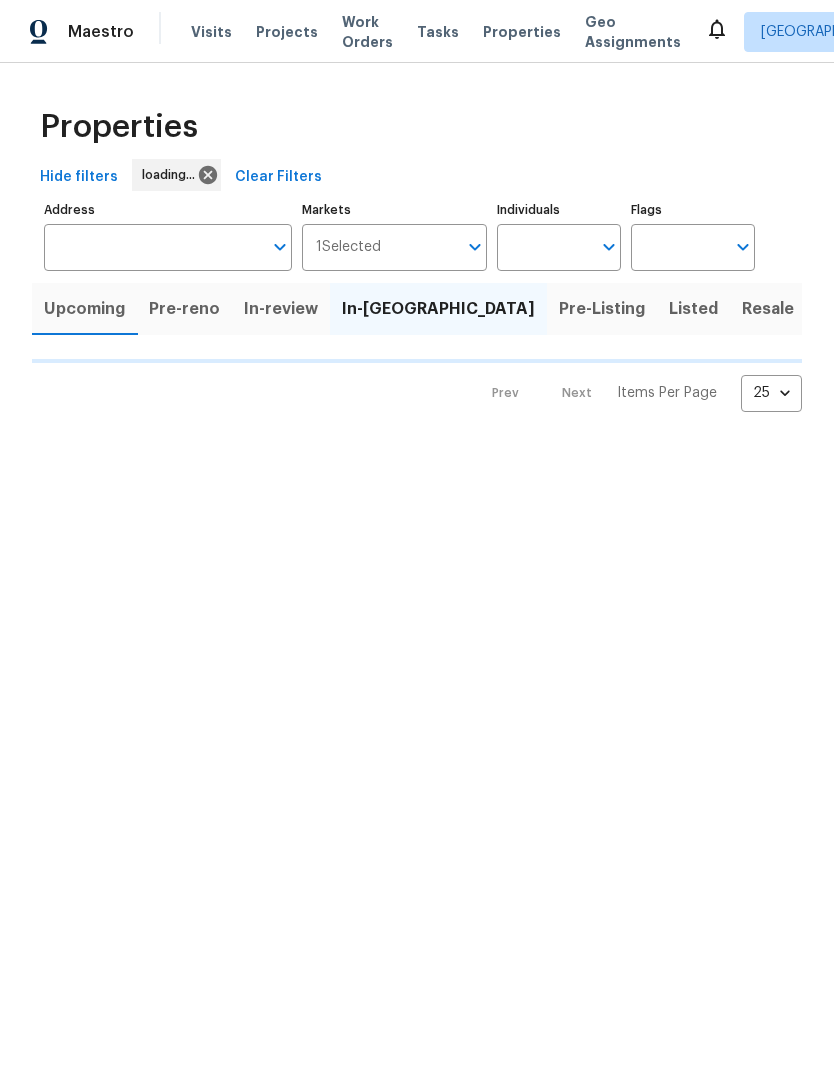 scroll, scrollTop: 0, scrollLeft: 0, axis: both 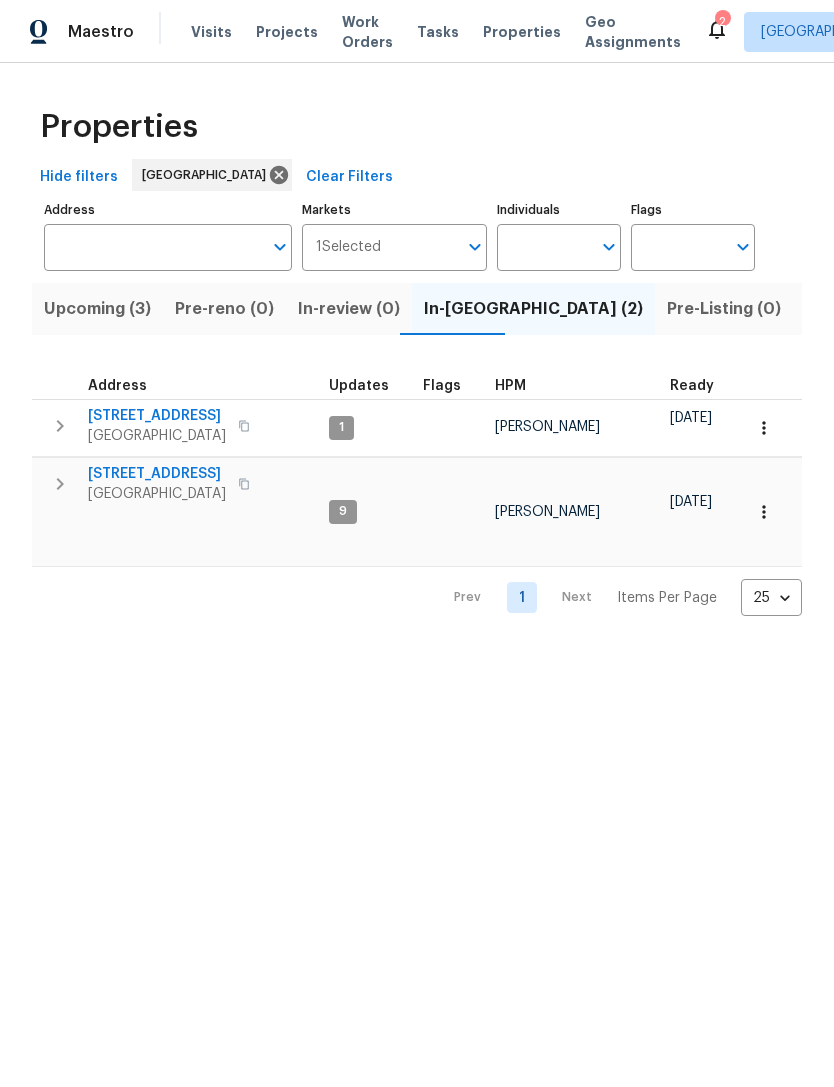 click on "Upcoming (3)" at bounding box center [97, 309] 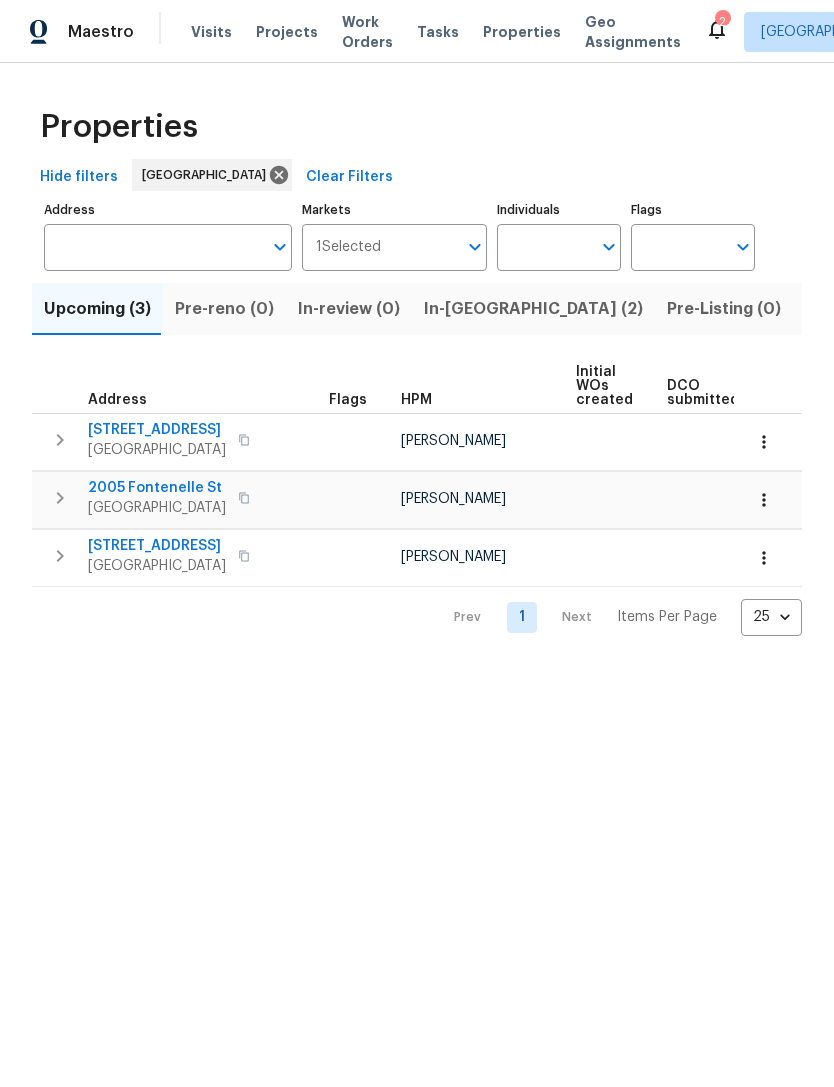 scroll, scrollTop: 0, scrollLeft: 0, axis: both 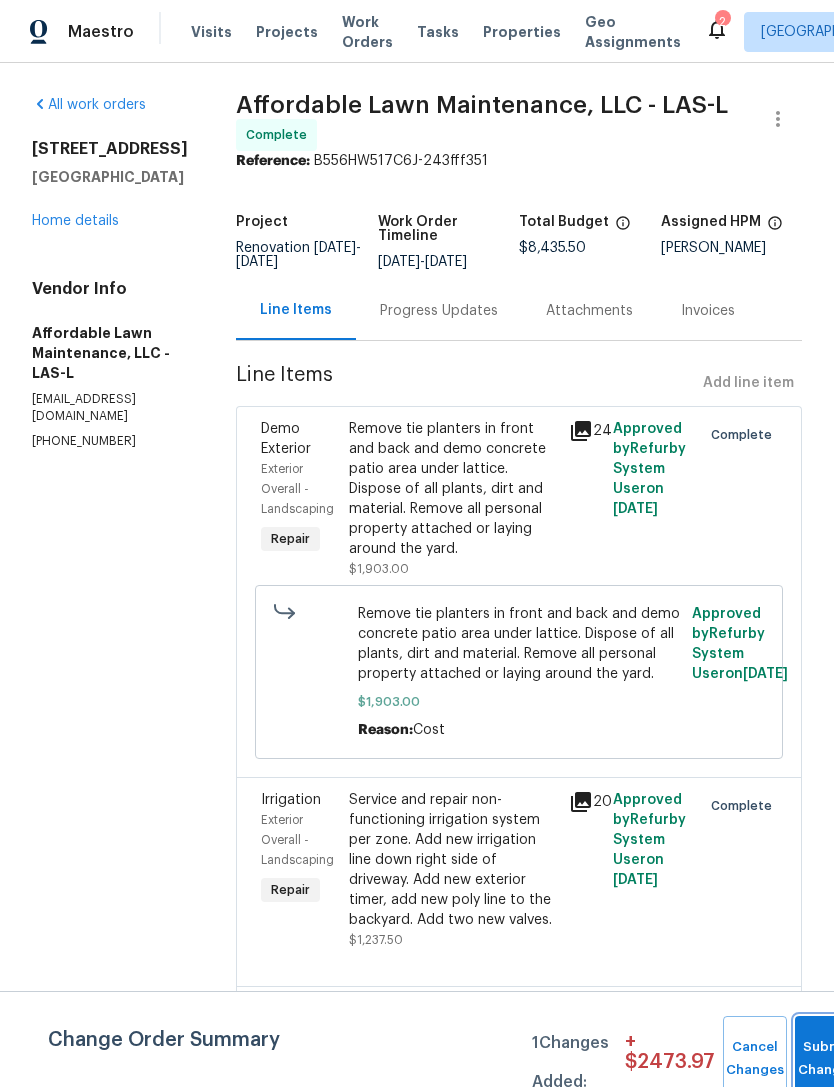 click on "Submit Changes" at bounding box center [827, 1059] 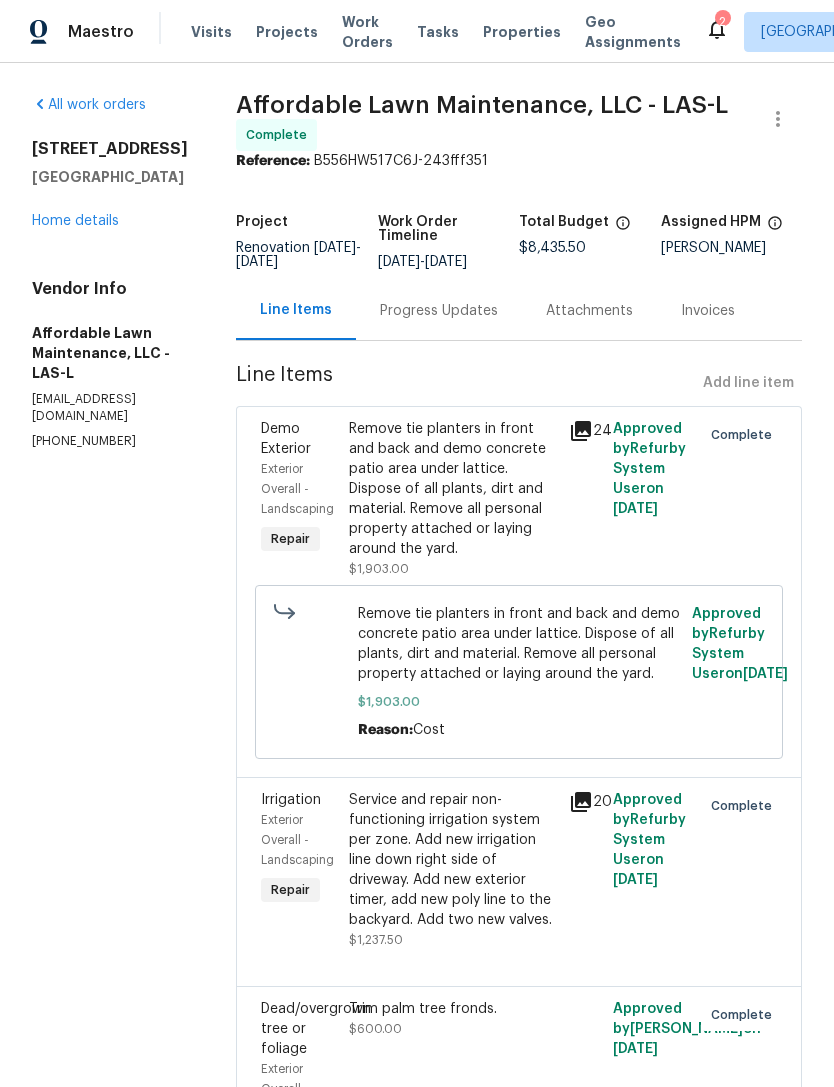 click on "Home details" at bounding box center (75, 221) 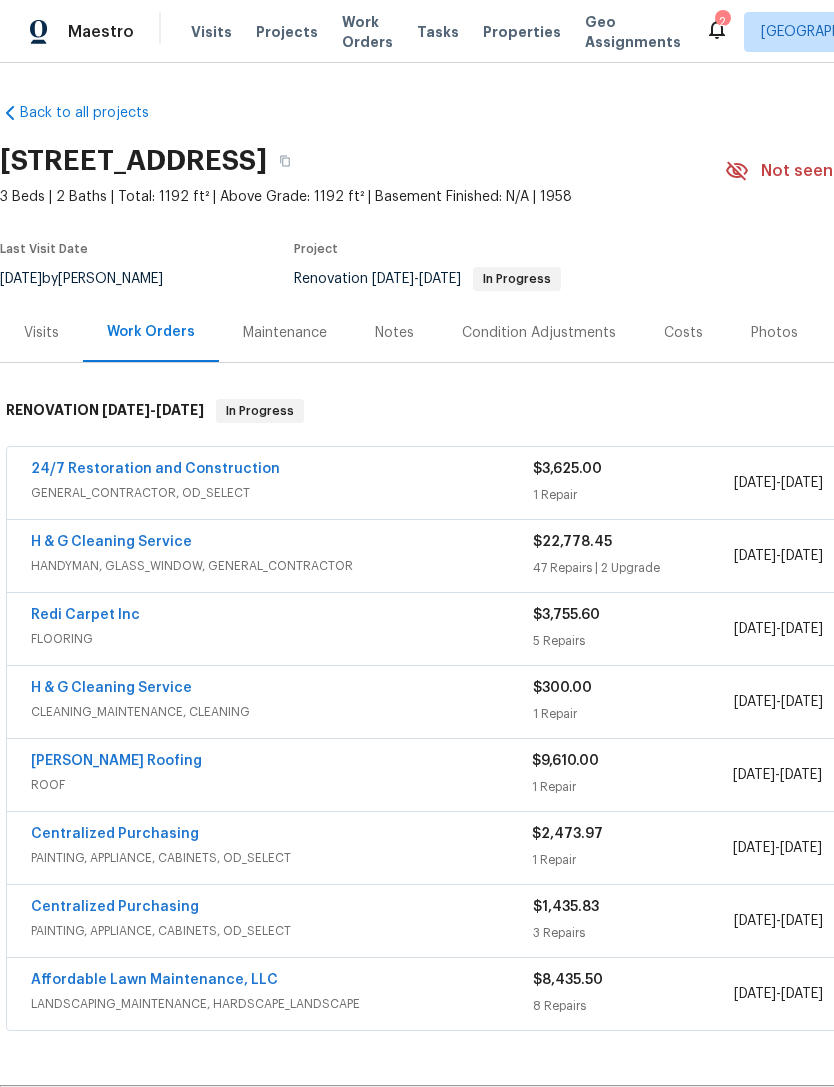 scroll, scrollTop: 0, scrollLeft: 0, axis: both 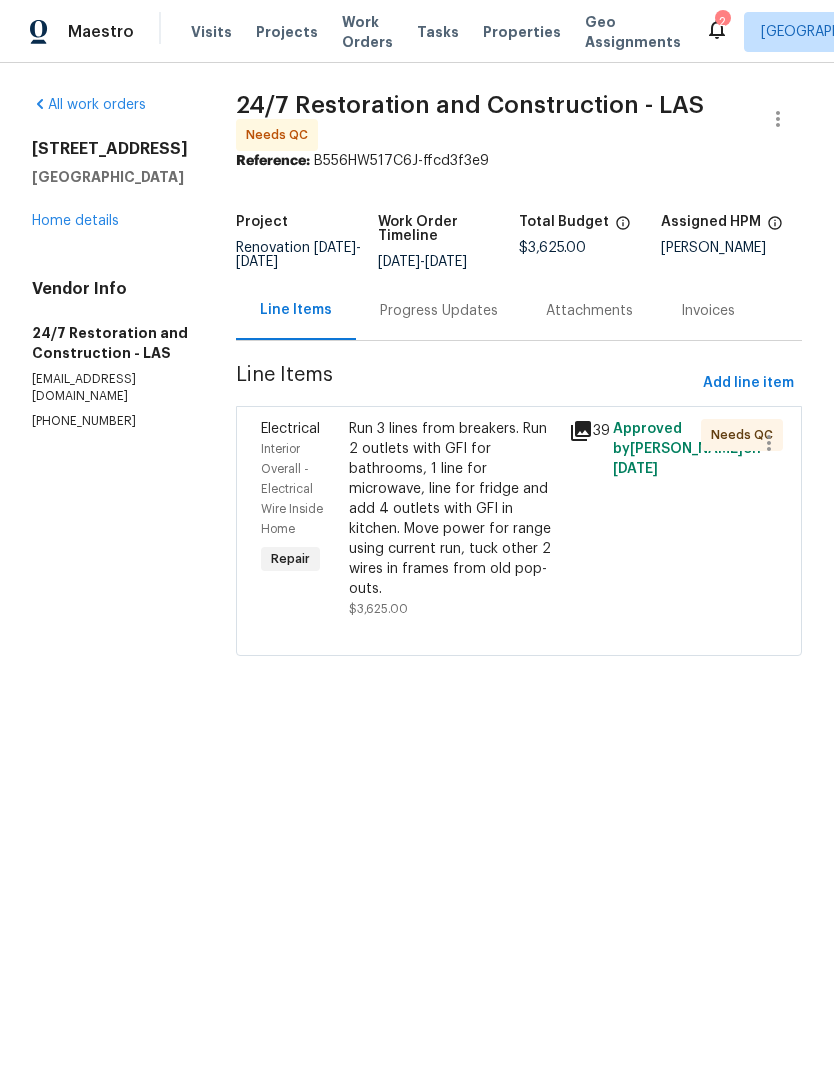 click on "Run 3 lines from breakers. Run 2 outlets with GFI for bathrooms, 1 line for microwave, line for fridge and add 4 outlets with GFI in kitchen. Move power for range using current run, tuck other 2 wires in frames from old pop-outs." at bounding box center (453, 509) 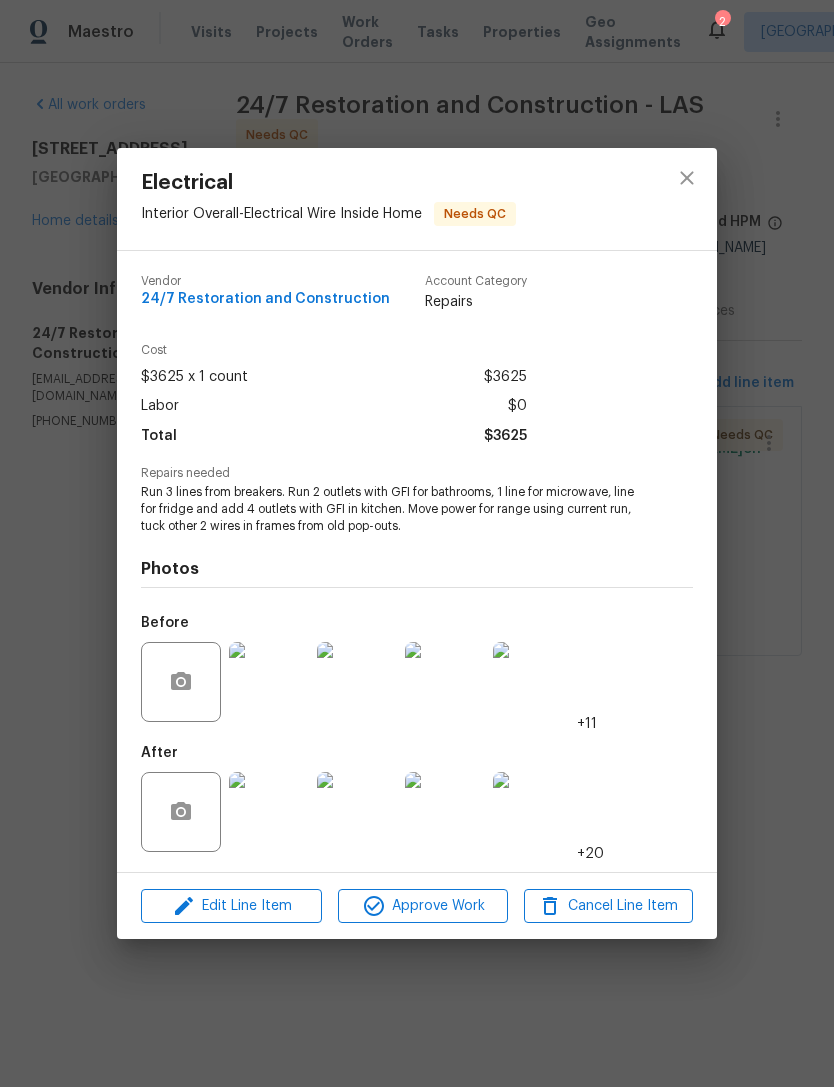 click at bounding box center [269, 812] 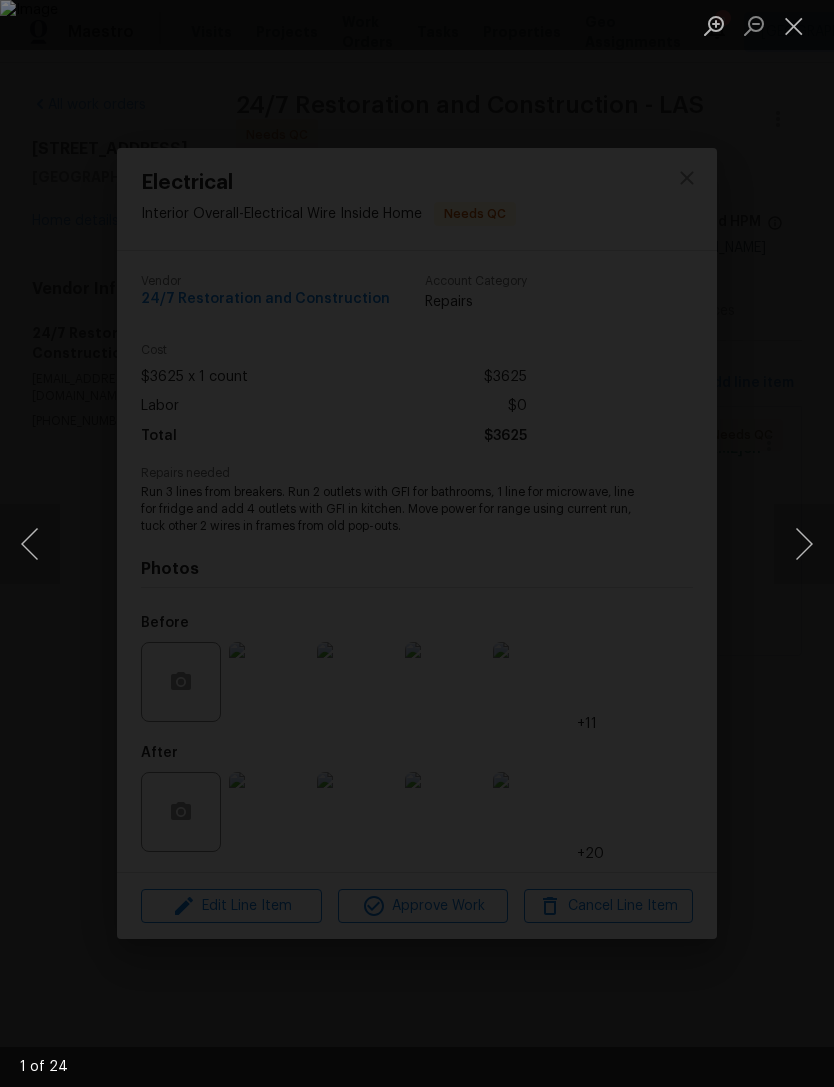 click at bounding box center [417, 543] 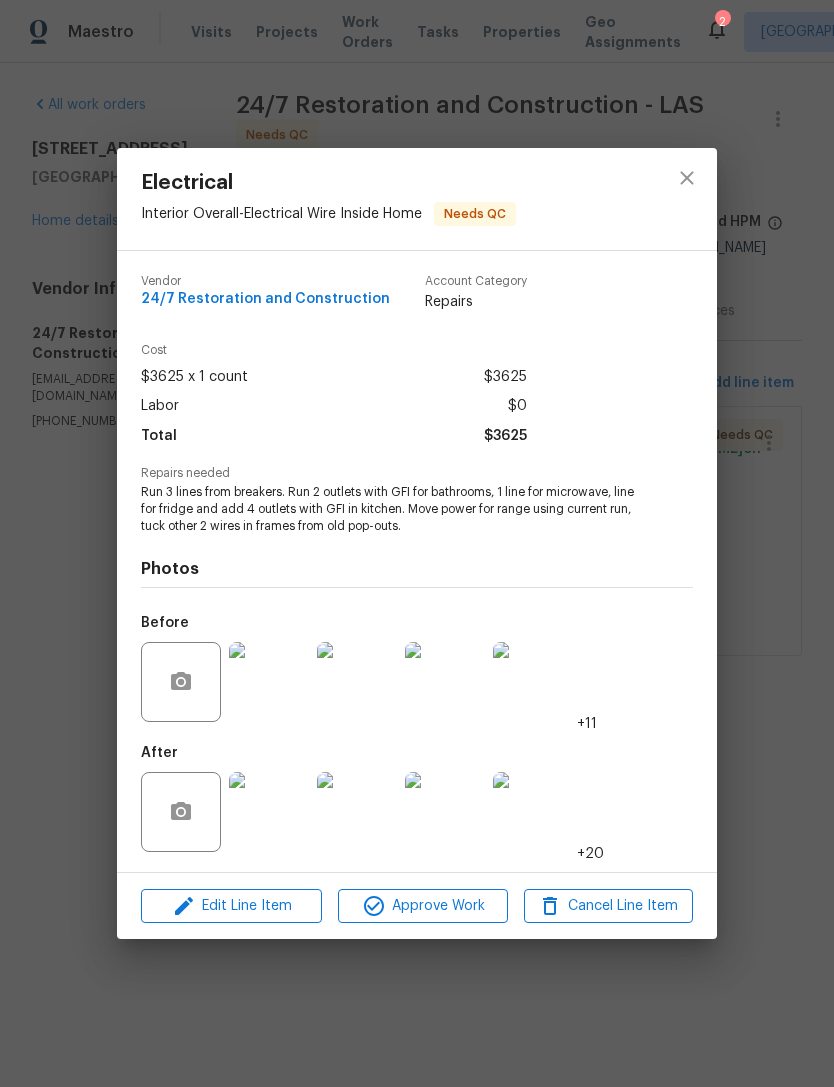 click at bounding box center (269, 812) 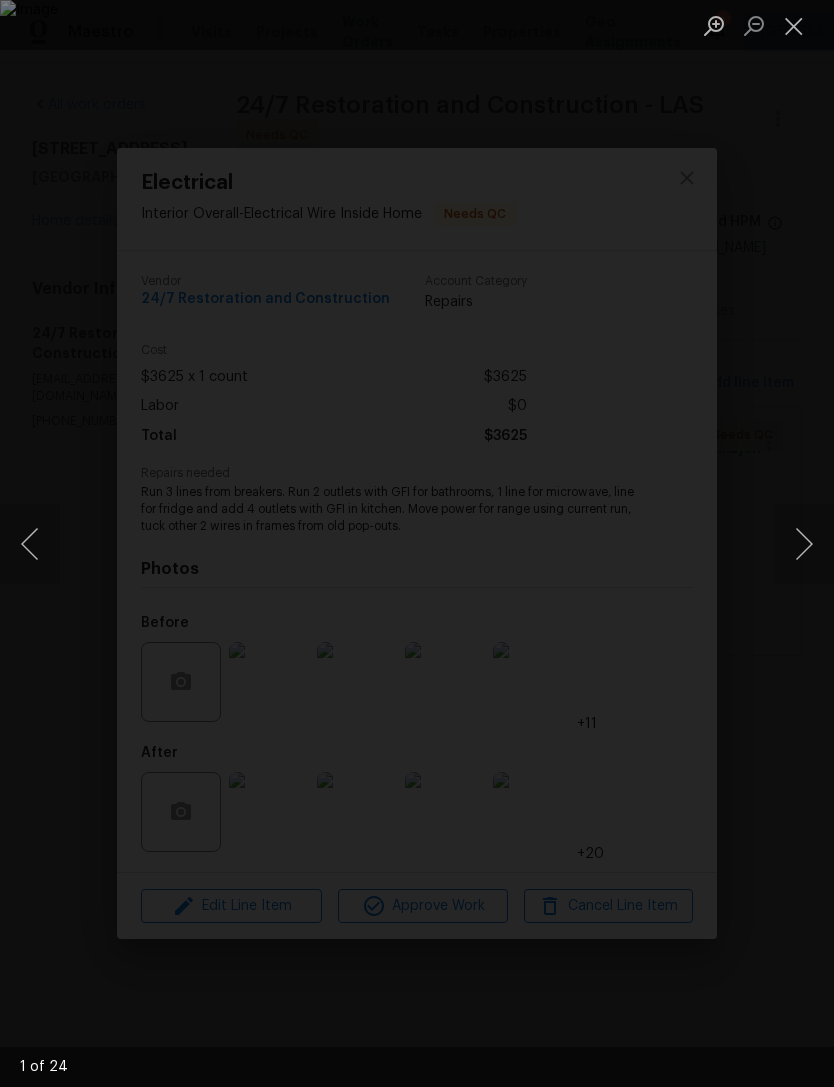 click at bounding box center [804, 544] 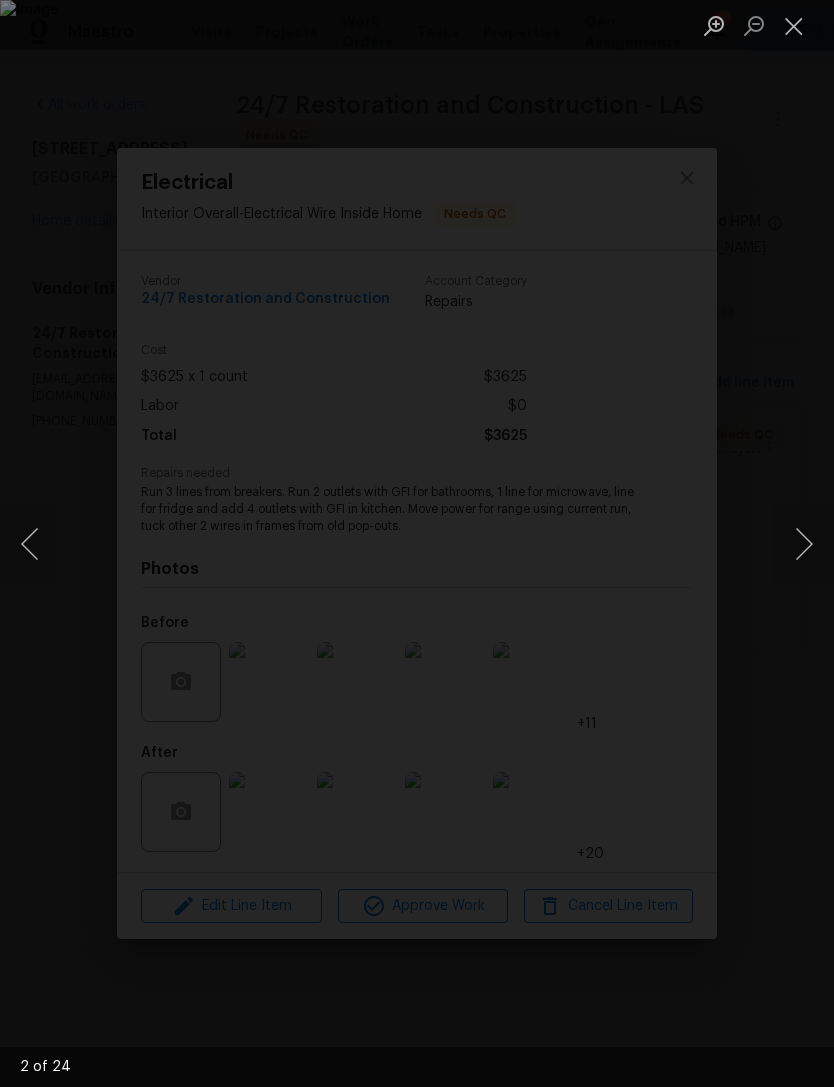 click at bounding box center [804, 544] 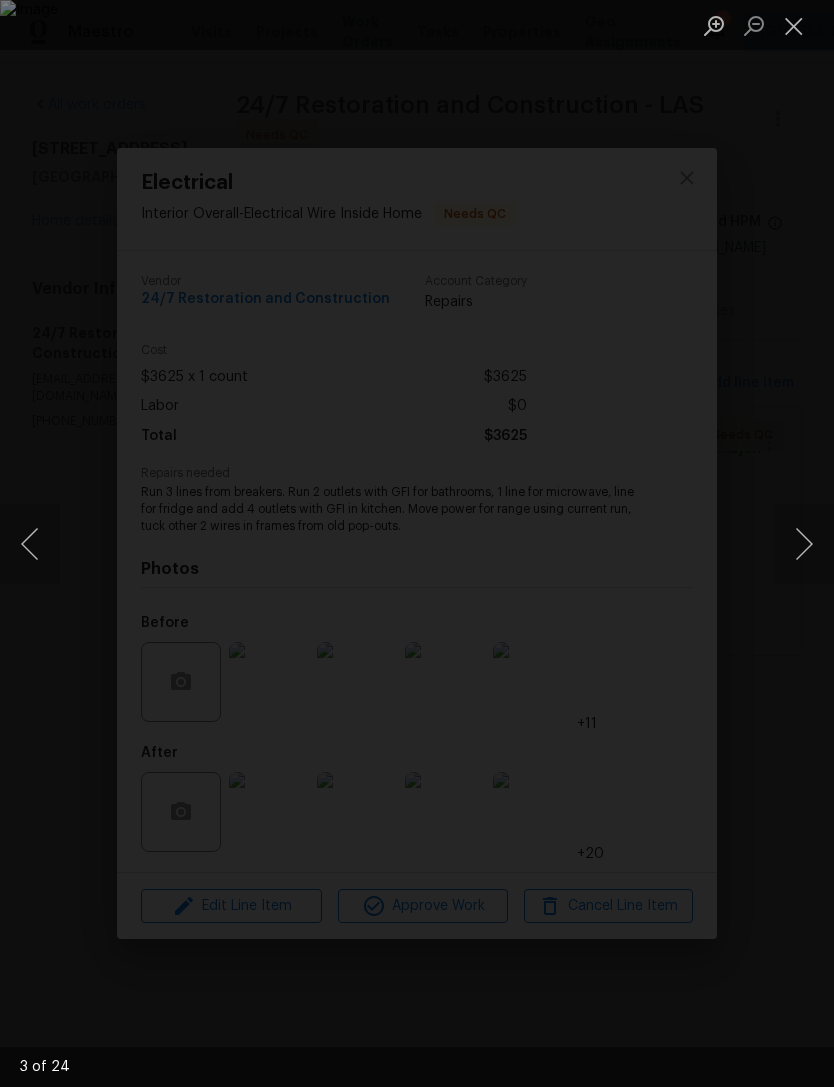 click at bounding box center (804, 544) 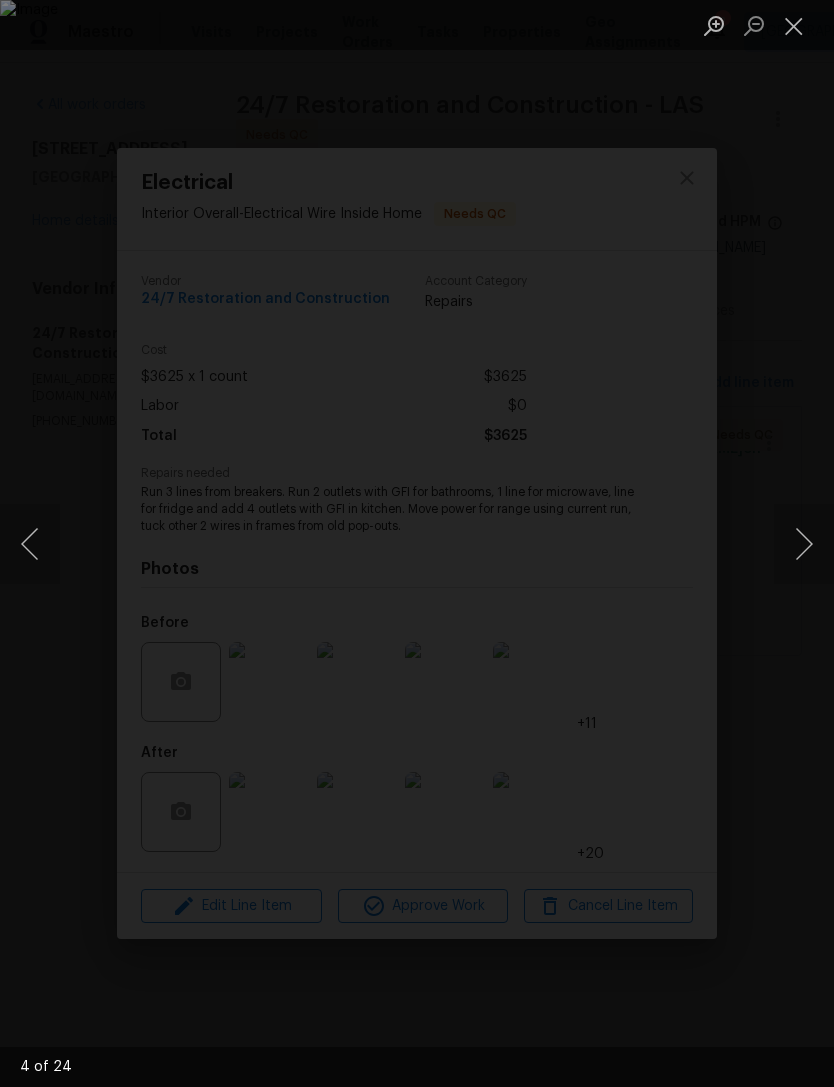 click at bounding box center (804, 544) 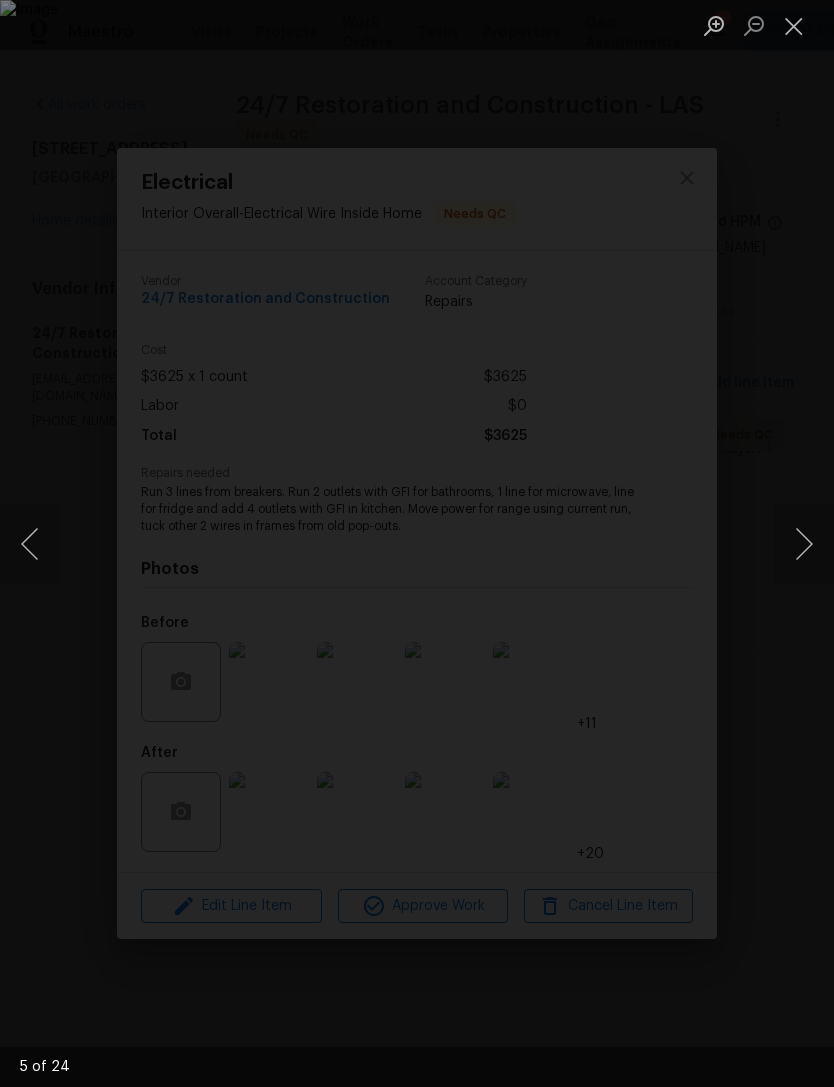 click at bounding box center [804, 544] 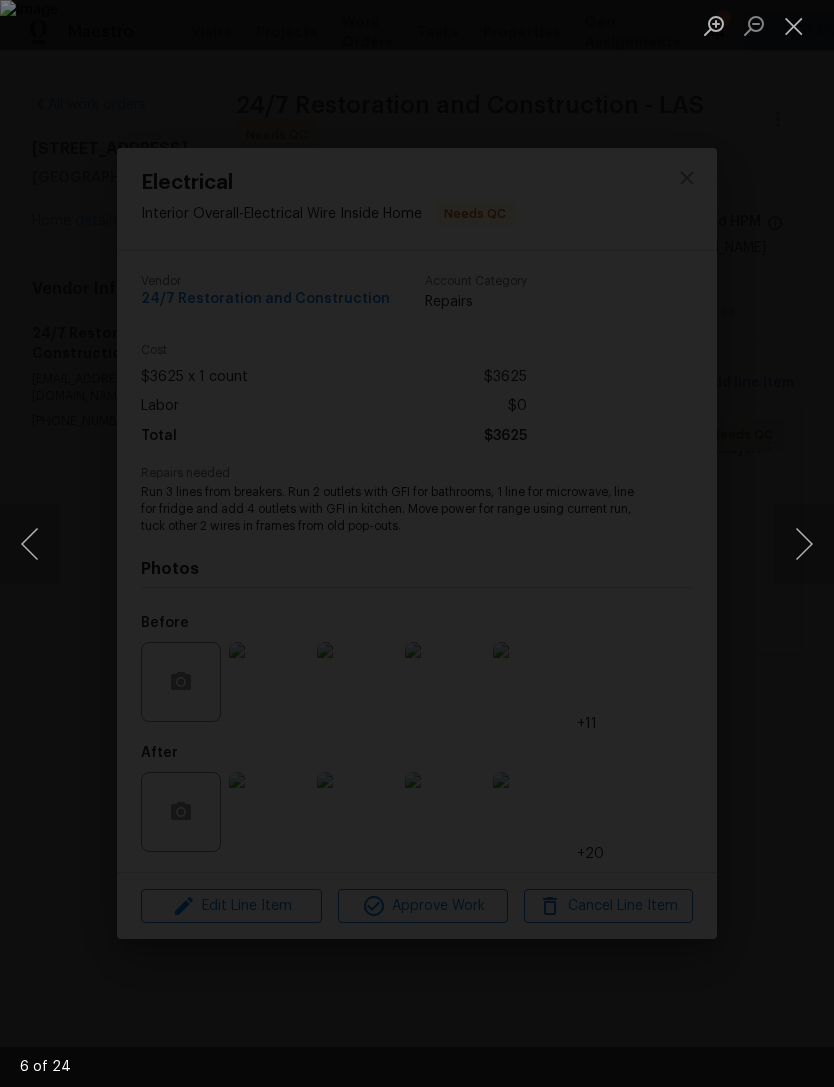 click at bounding box center [804, 544] 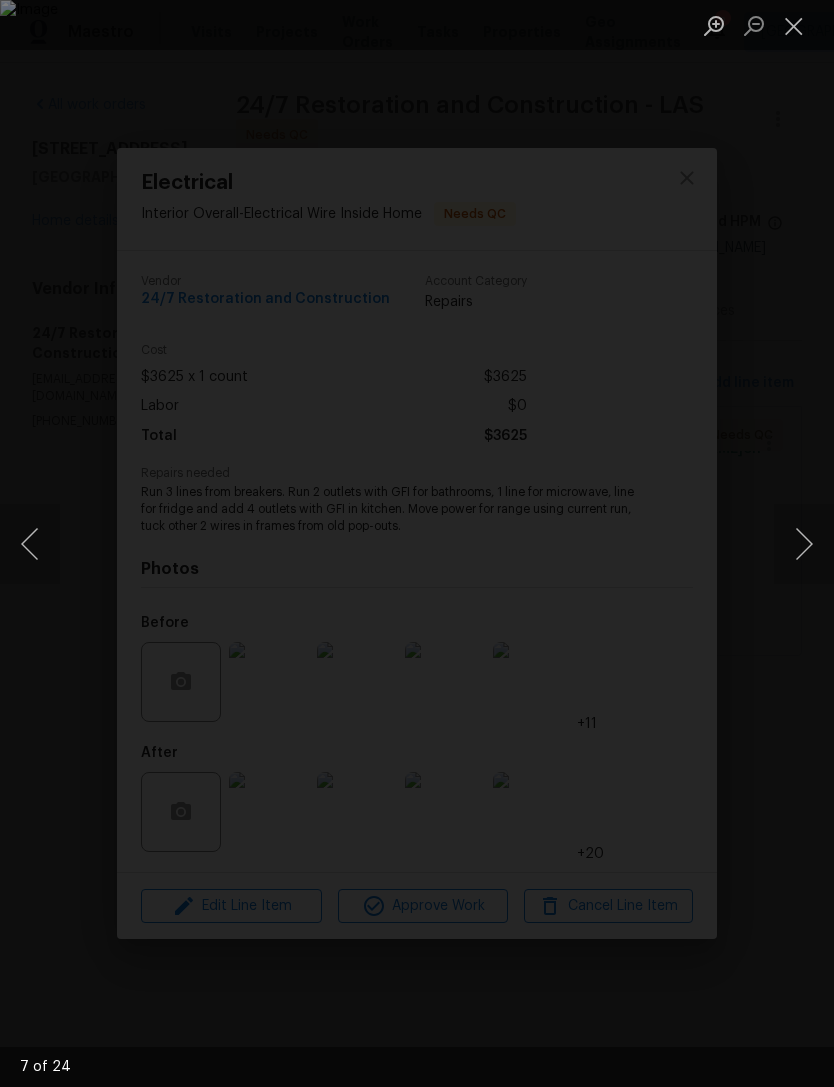 click at bounding box center (804, 544) 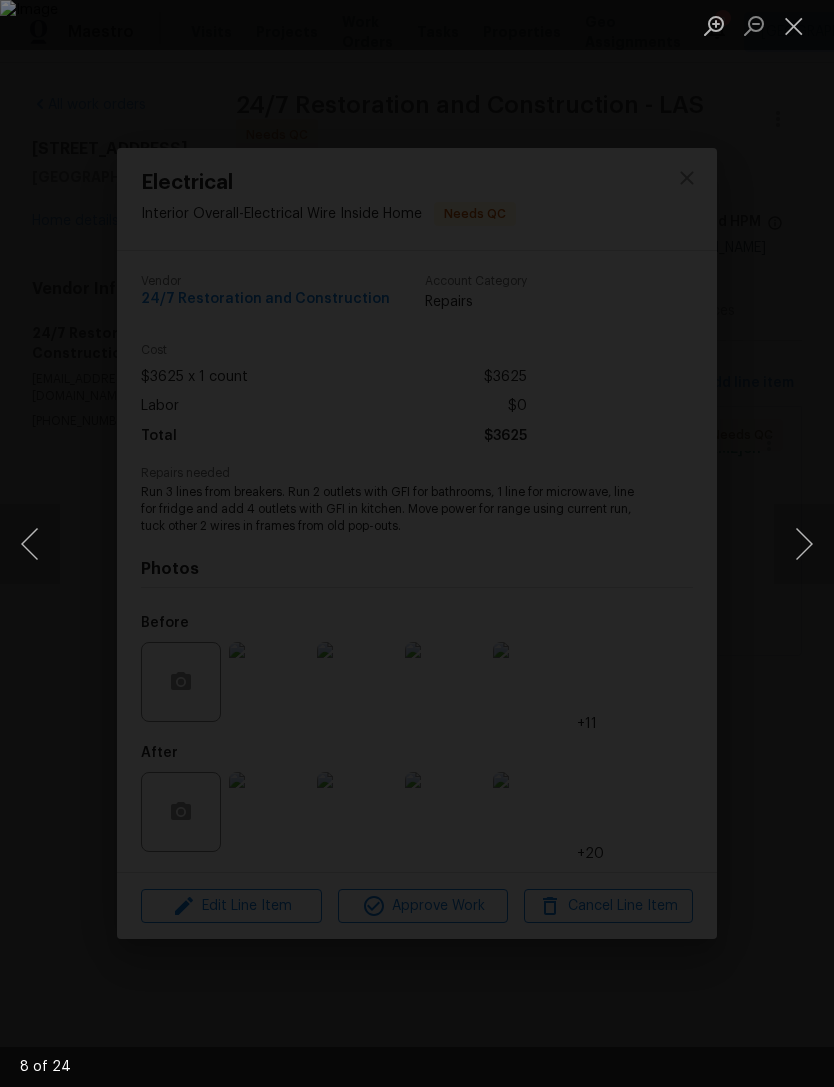 click at bounding box center (804, 544) 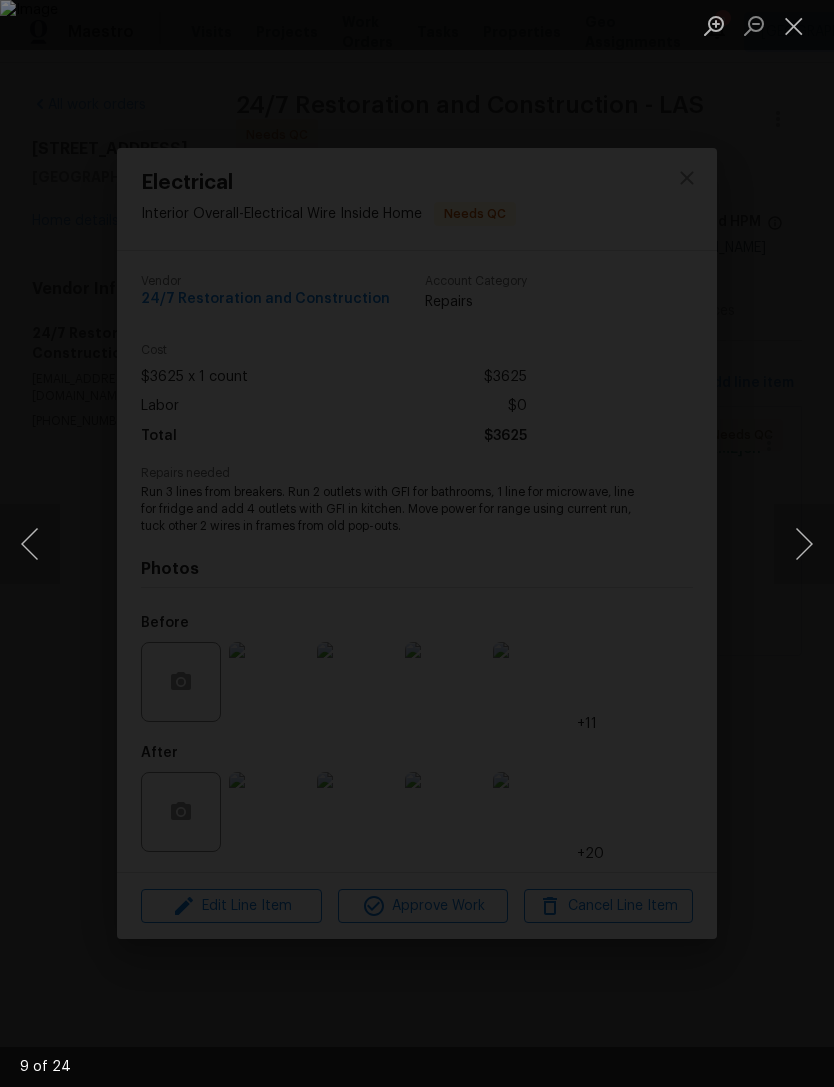 click at bounding box center (804, 544) 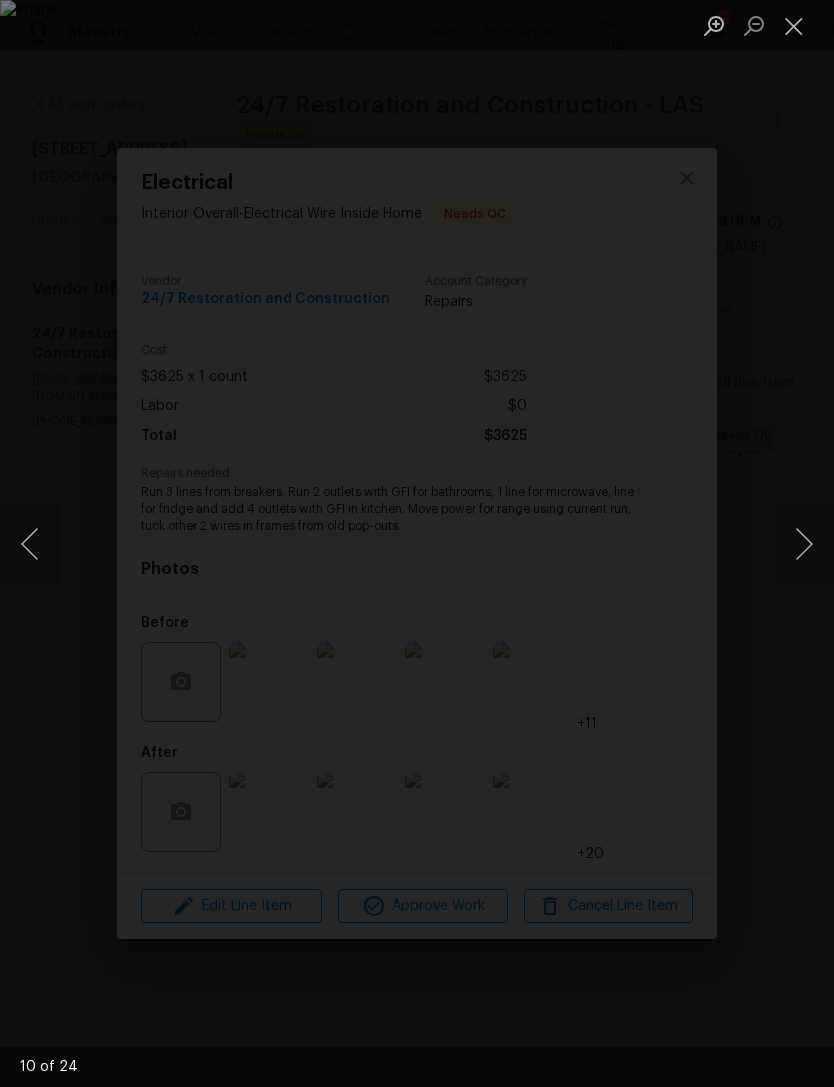 click at bounding box center (804, 544) 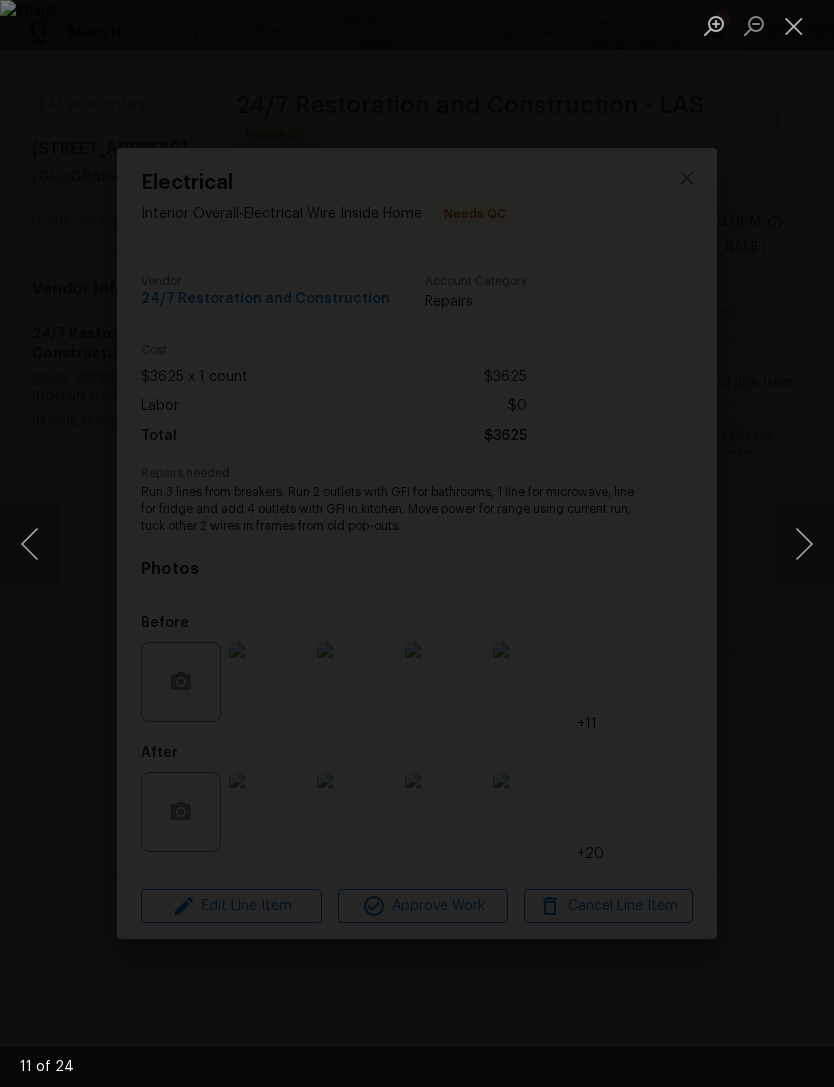 click at bounding box center [804, 544] 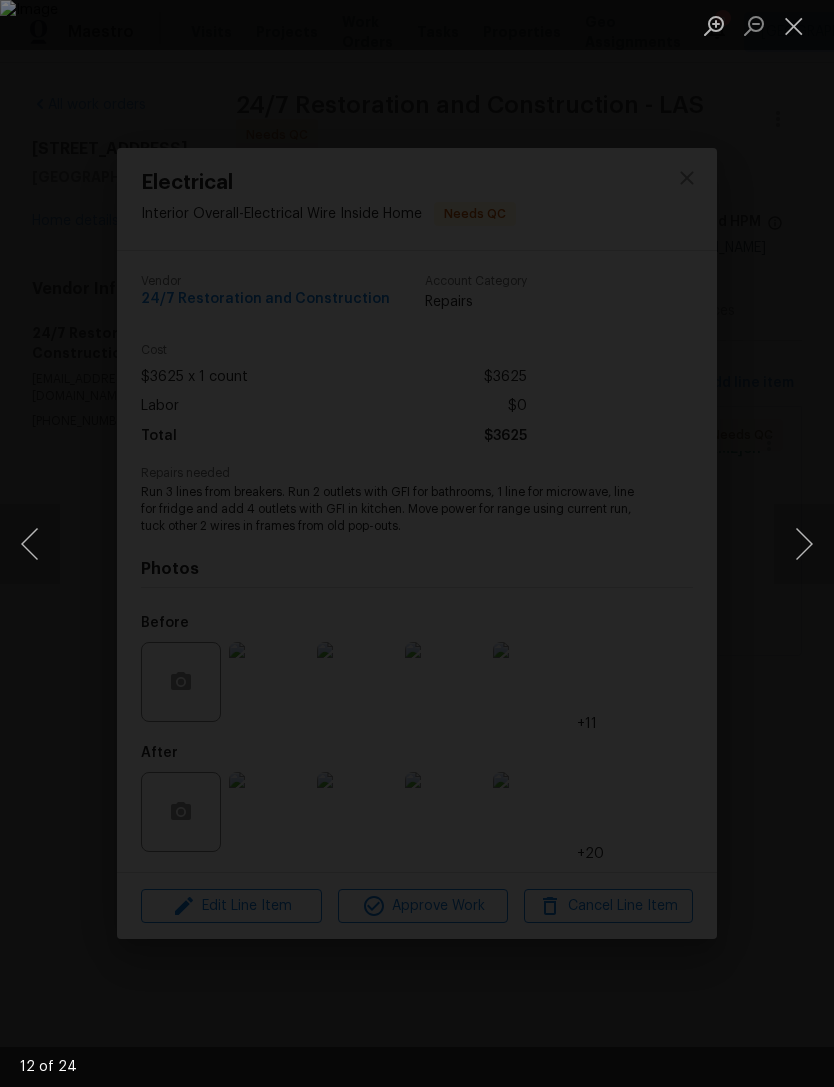 click at bounding box center (804, 544) 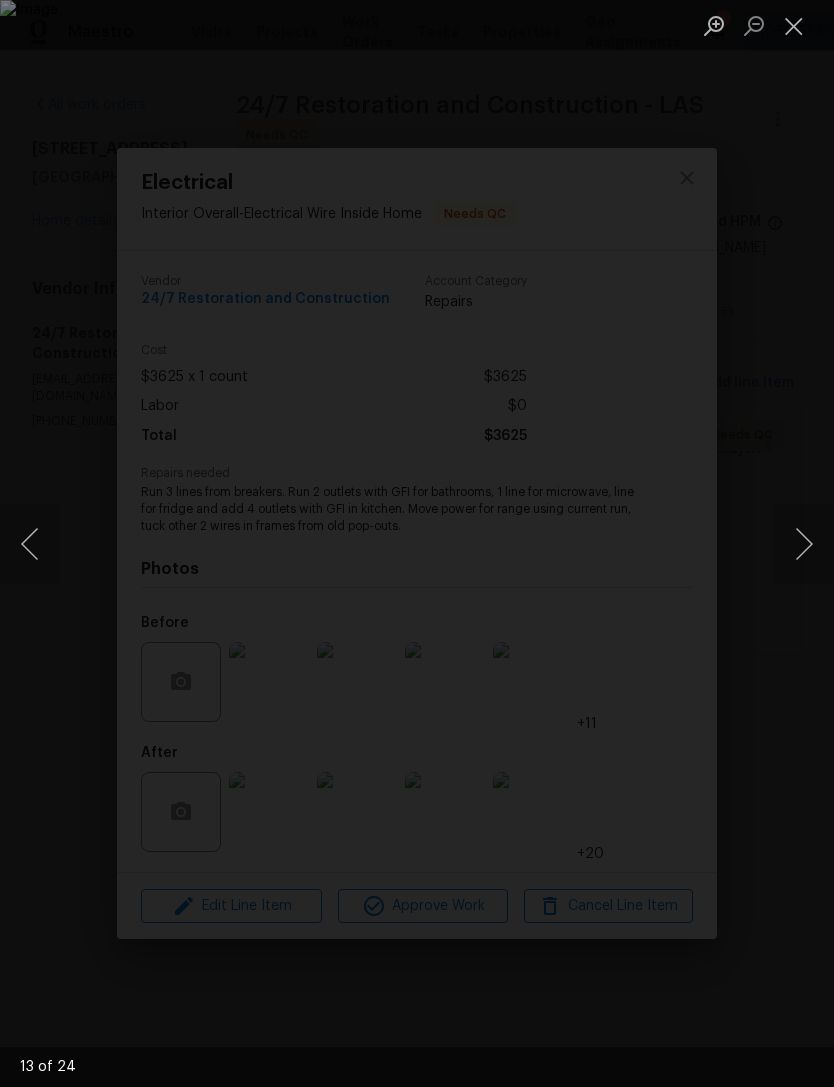 click at bounding box center [804, 544] 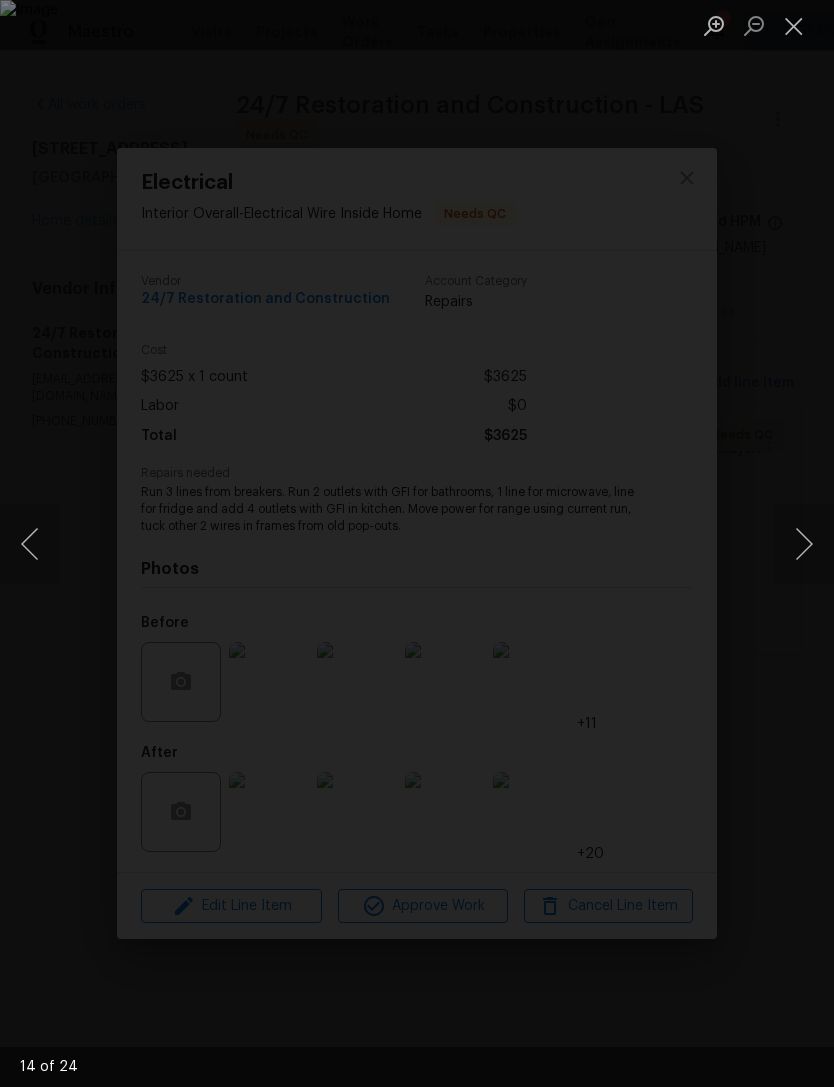 click at bounding box center (804, 544) 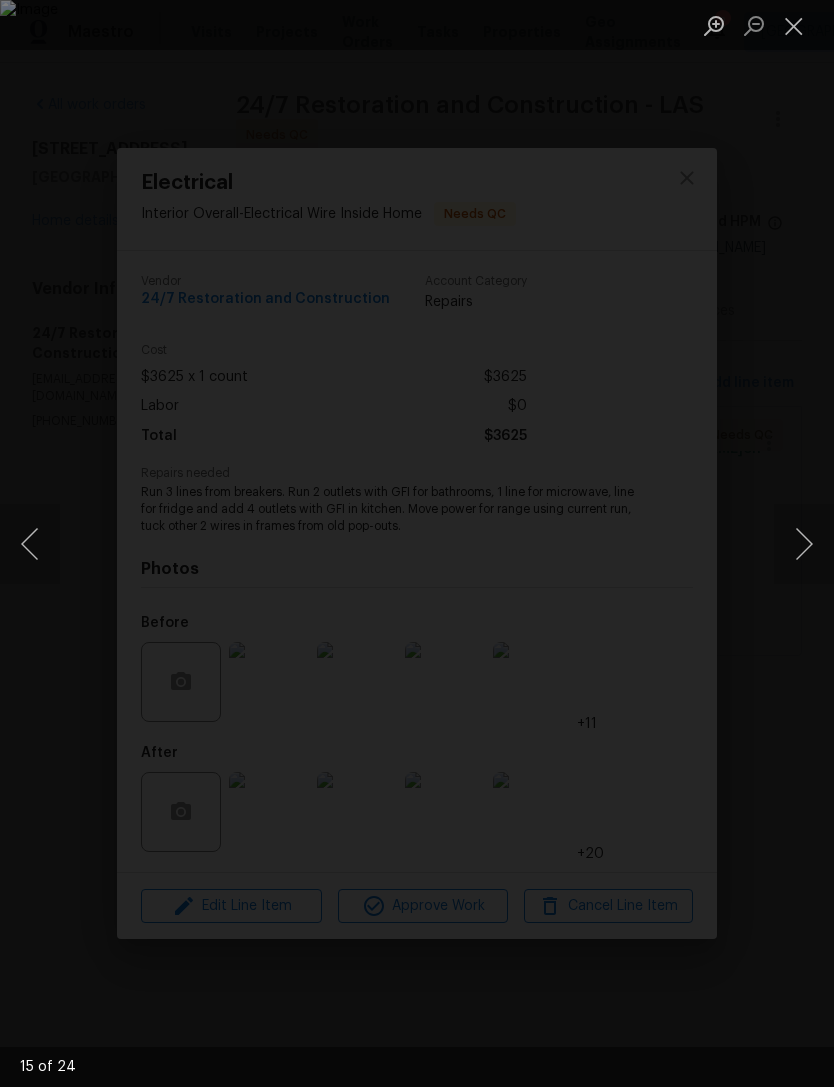 click at bounding box center [764, 25] 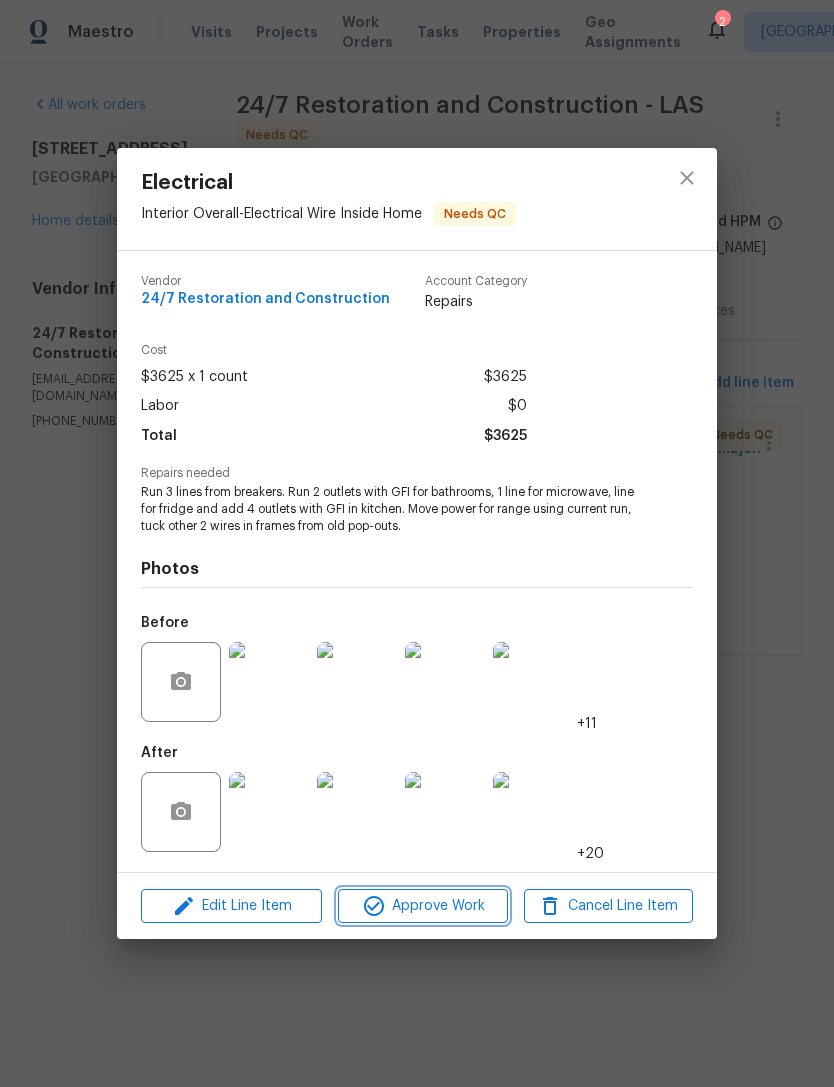 click on "Approve Work" at bounding box center (422, 906) 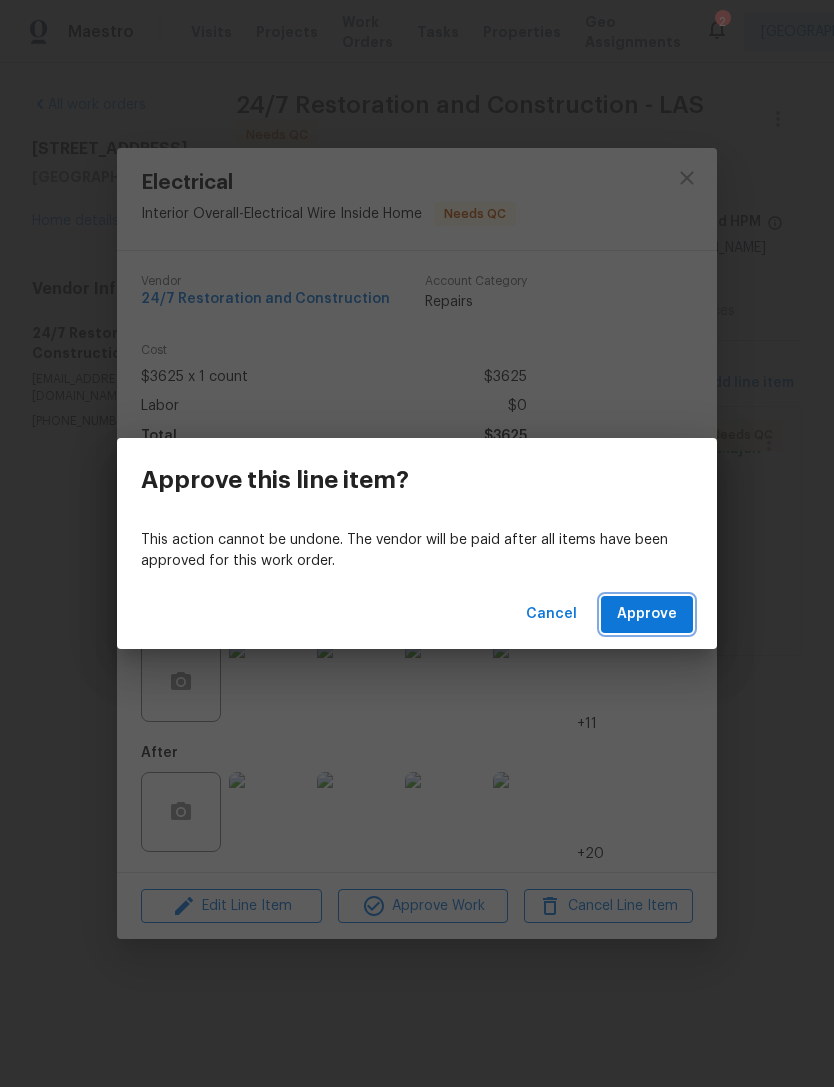 click on "Approve" at bounding box center (647, 614) 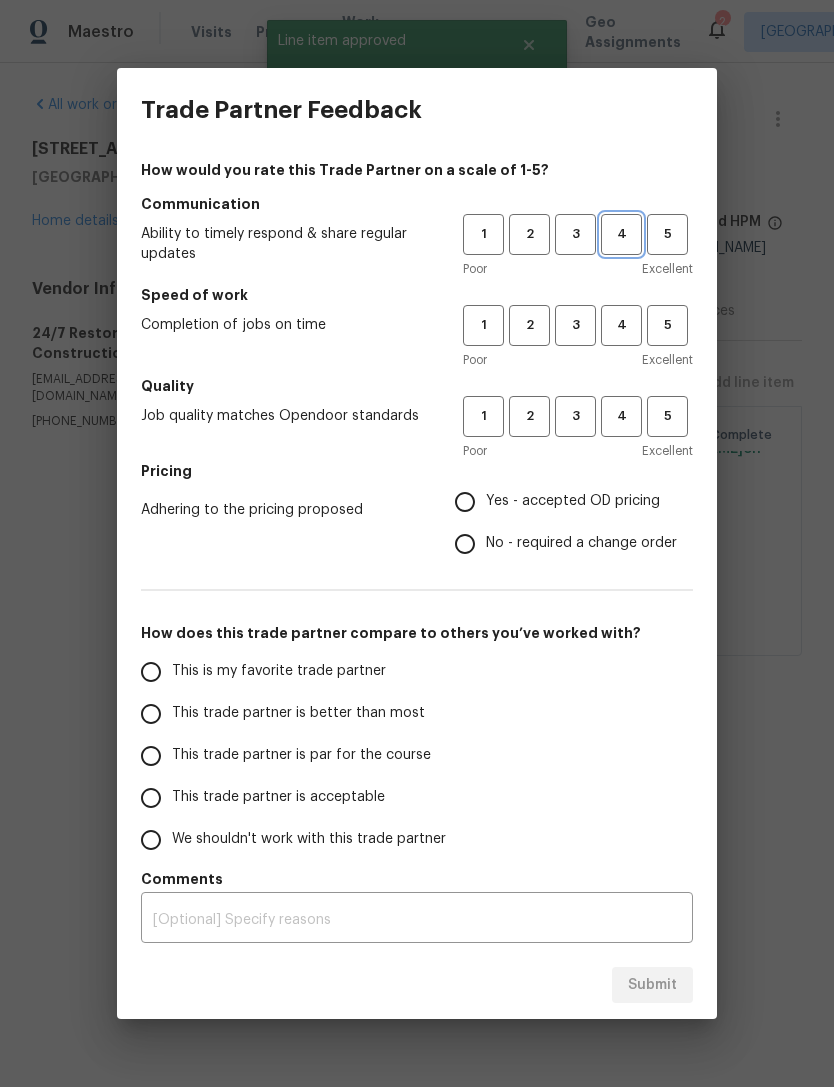 click on "4" at bounding box center (621, 234) 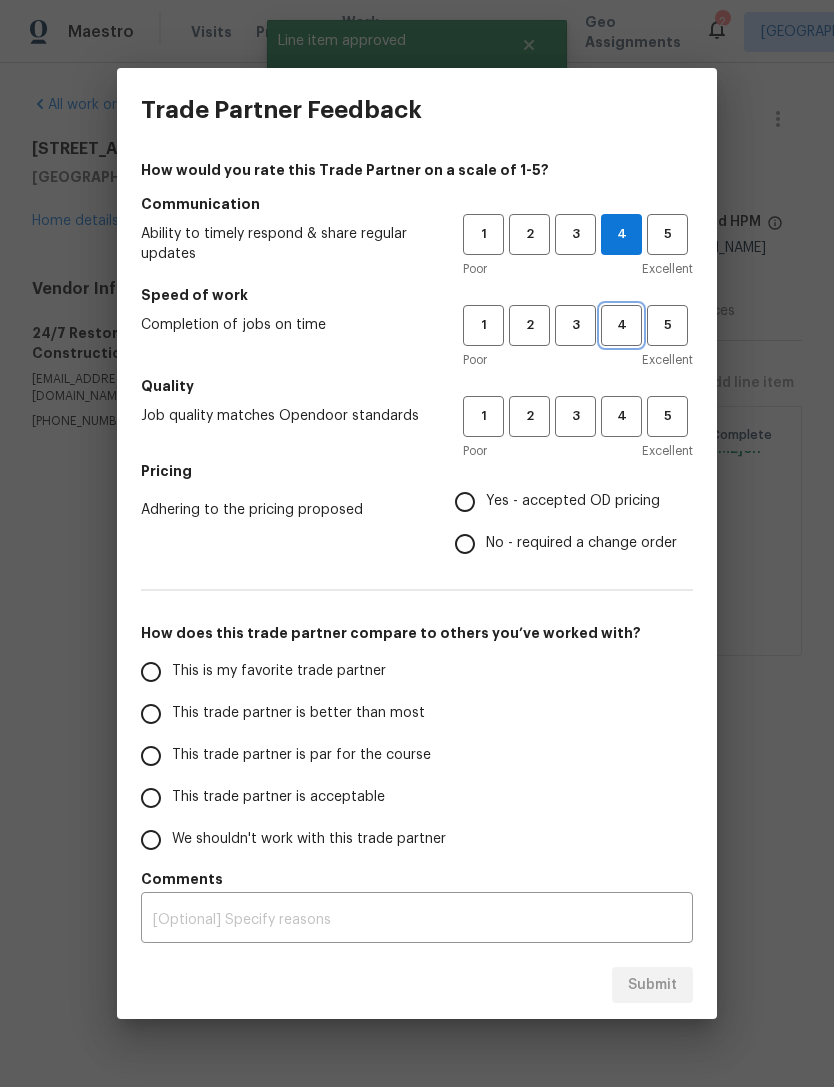 click on "4" at bounding box center (621, 325) 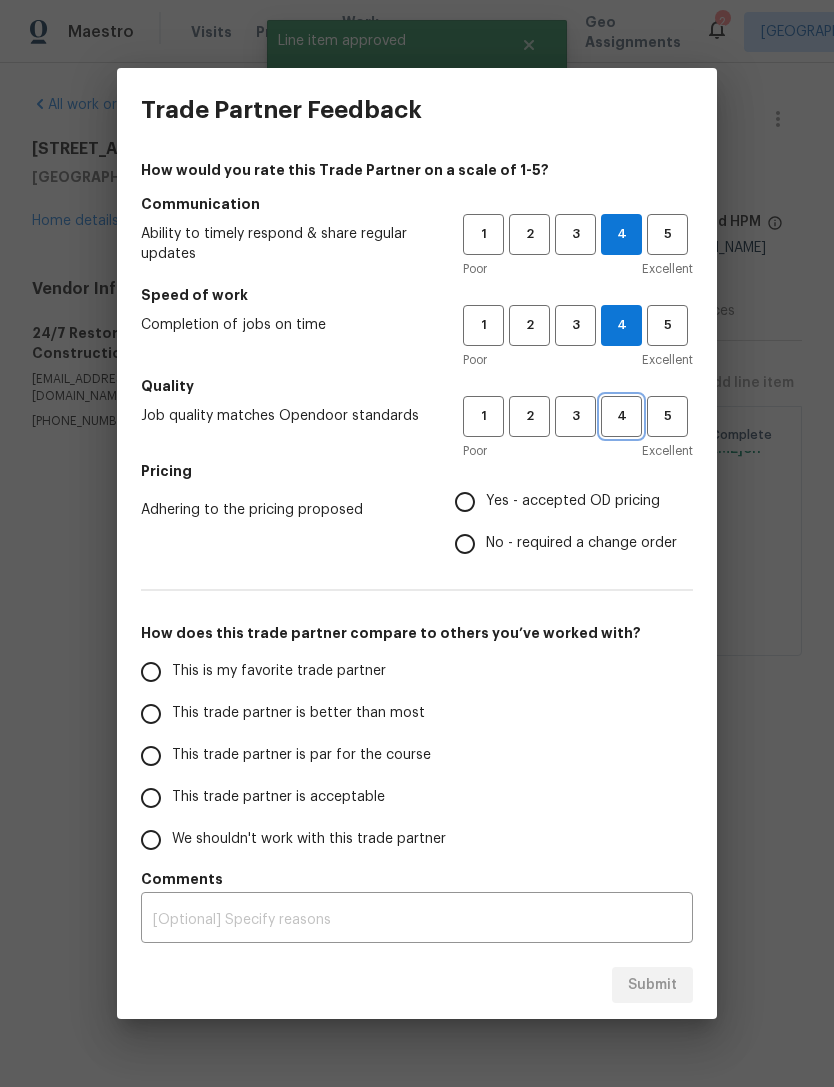 click on "4" at bounding box center (621, 416) 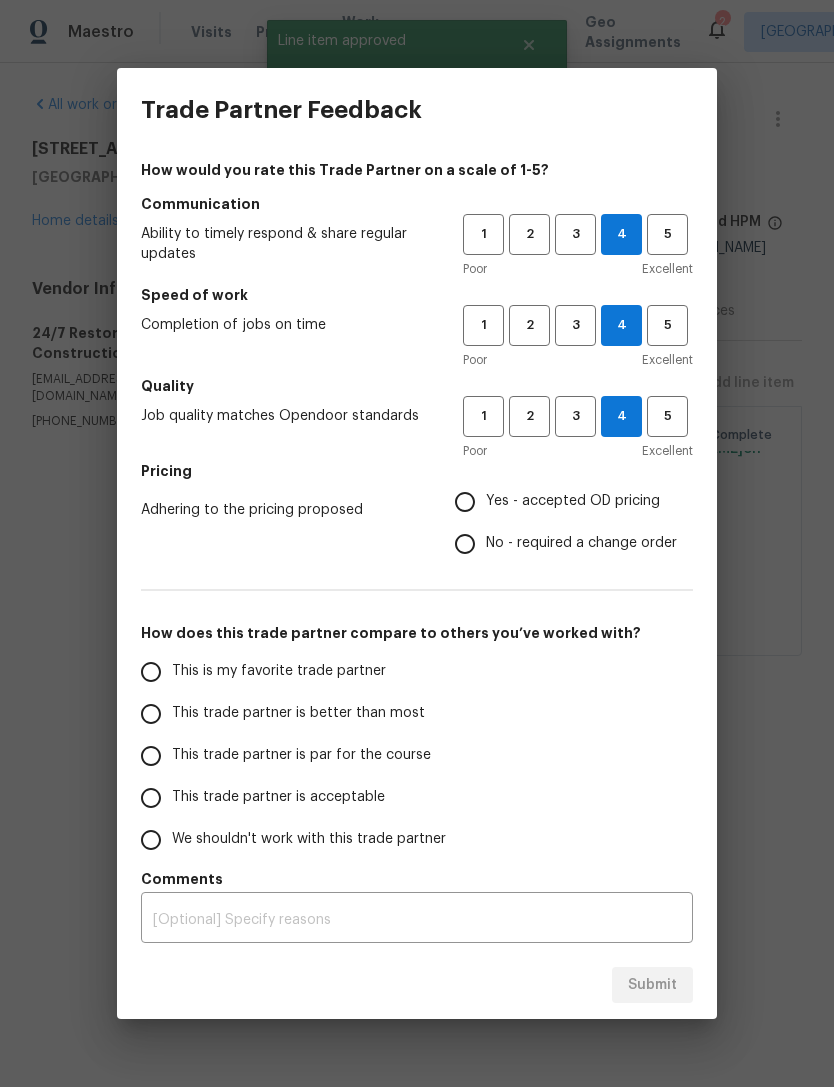 click on "Yes - accepted OD pricing" at bounding box center (573, 501) 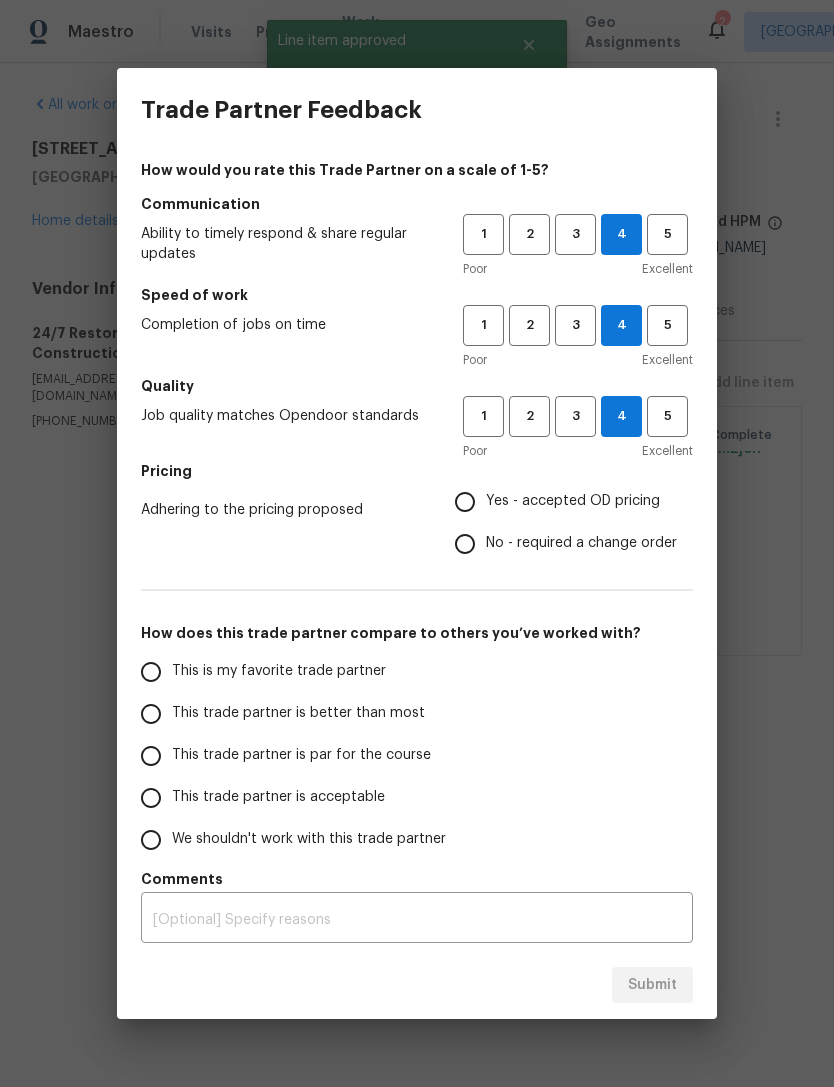 click on "Yes - accepted OD pricing" at bounding box center [465, 502] 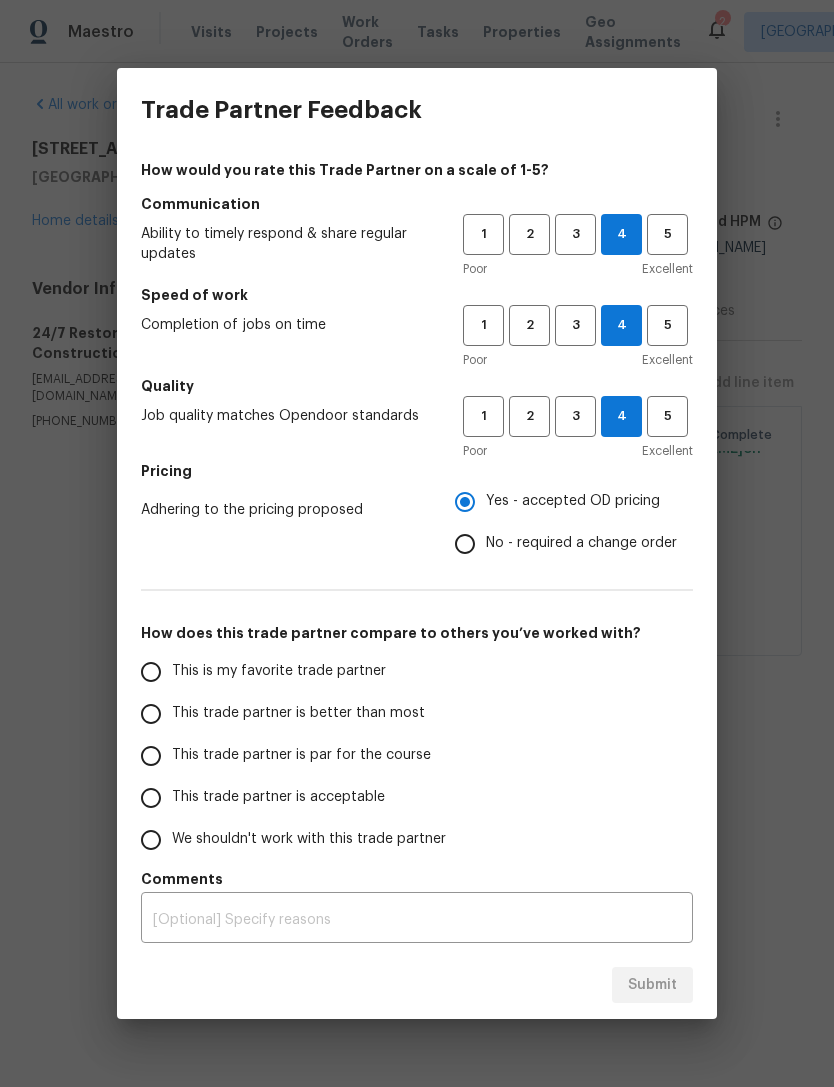click on "This trade partner is better than most" at bounding box center (151, 714) 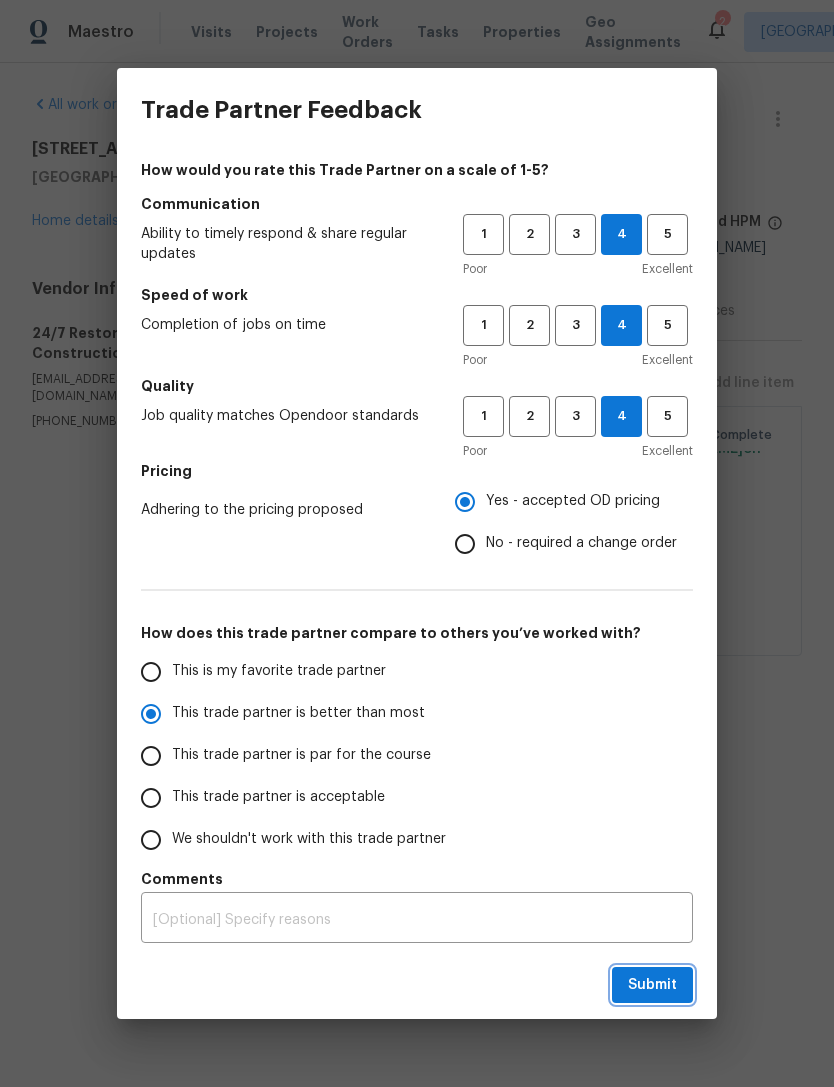 click on "Submit" at bounding box center [652, 985] 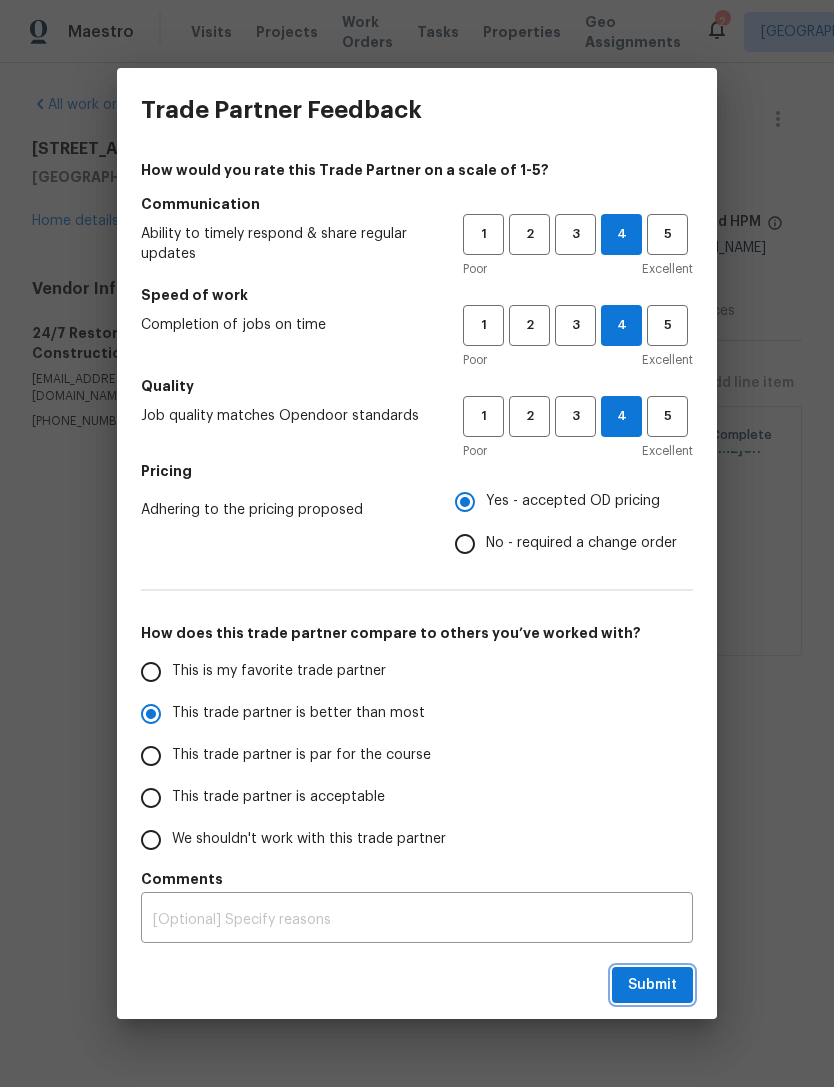 radio on "true" 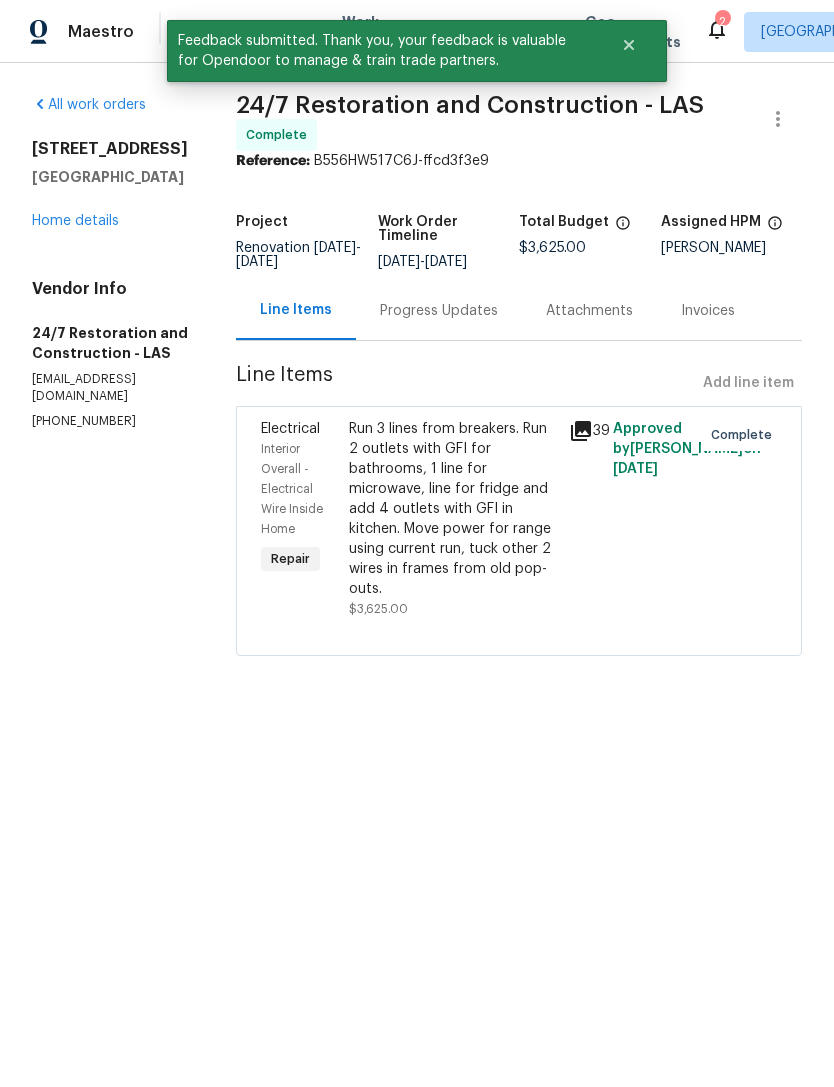 click on "4201 Las Lomas Ave Las Vegas, NV 89102 Home details" at bounding box center (110, 185) 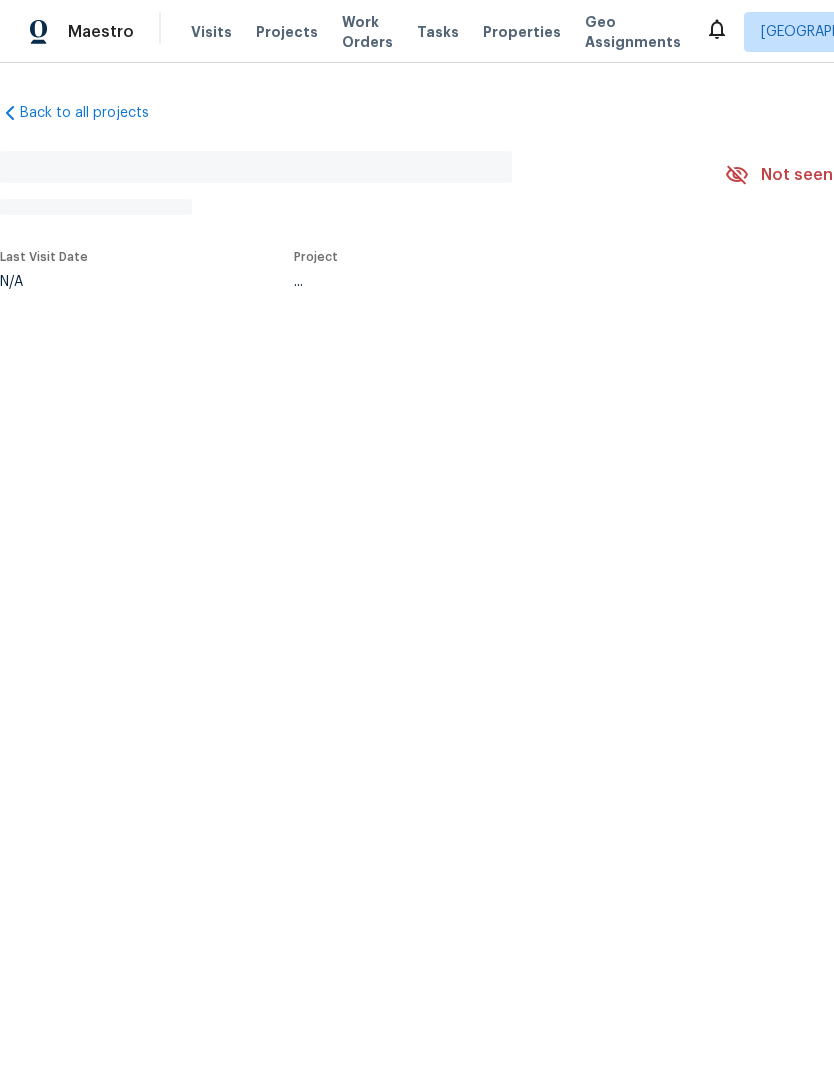 scroll, scrollTop: 0, scrollLeft: 0, axis: both 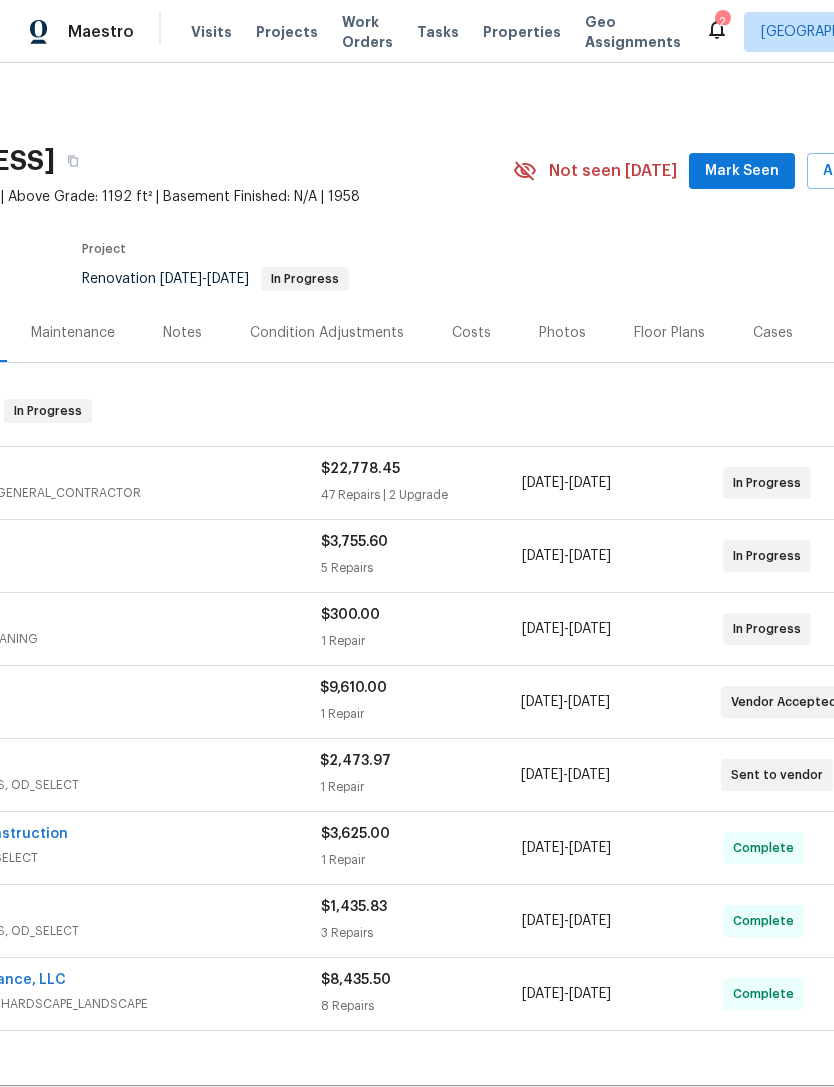 click on "Visits" at bounding box center (211, 32) 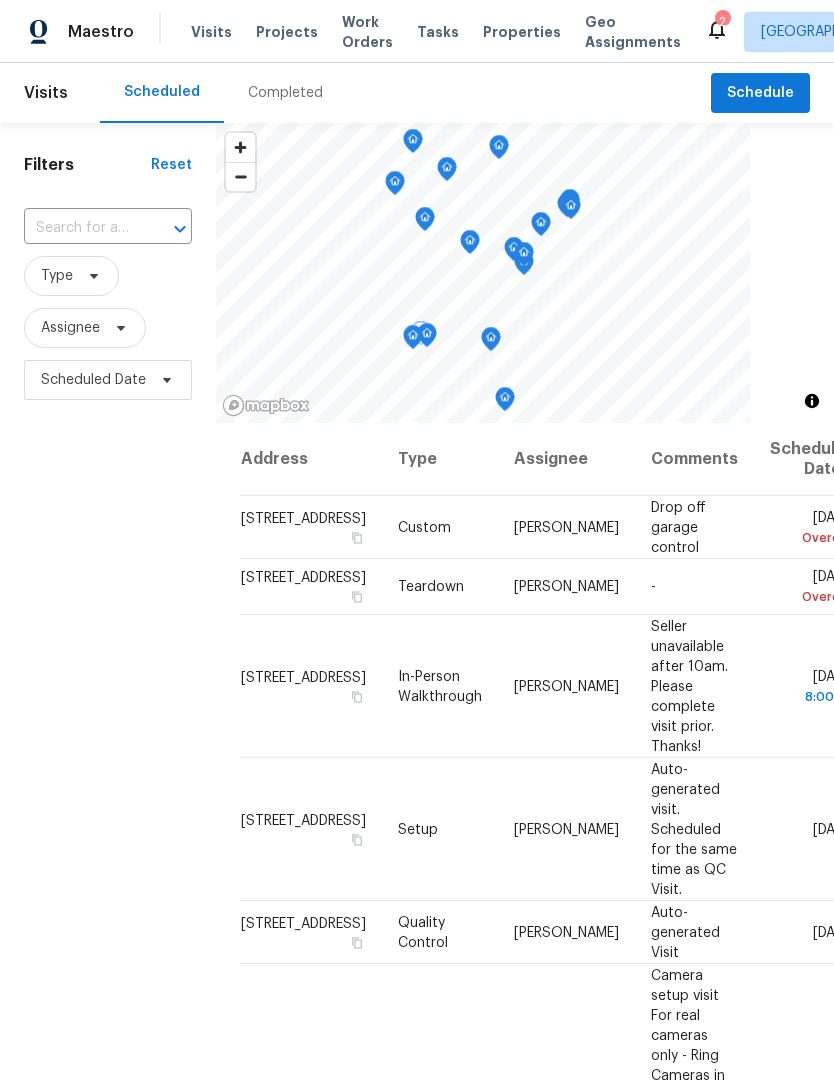 click 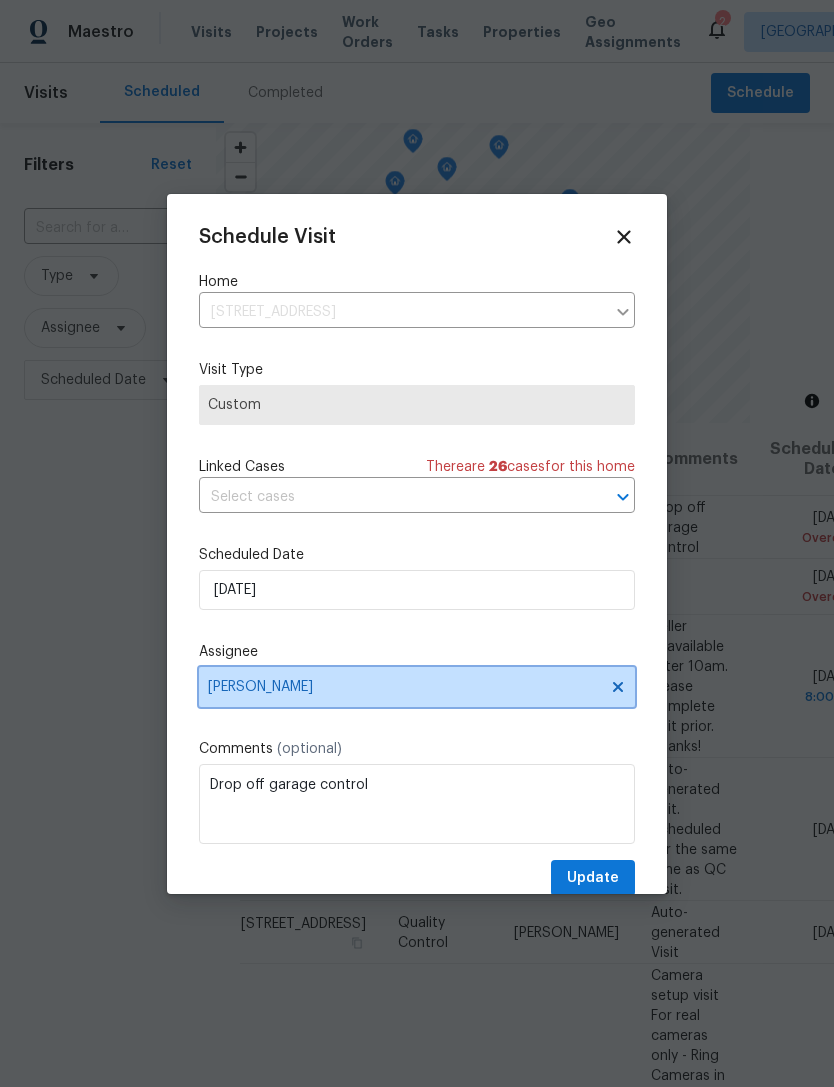 click on "[PERSON_NAME]" at bounding box center [417, 687] 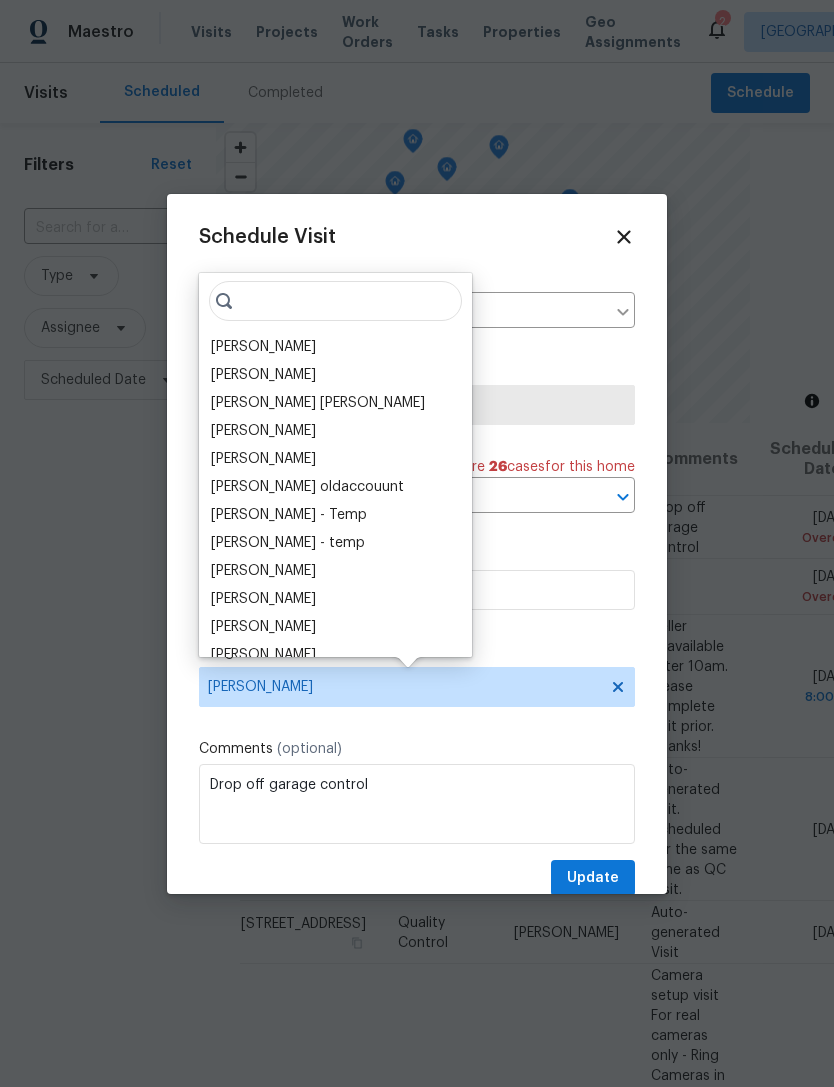 click on "[PERSON_NAME]" at bounding box center [263, 347] 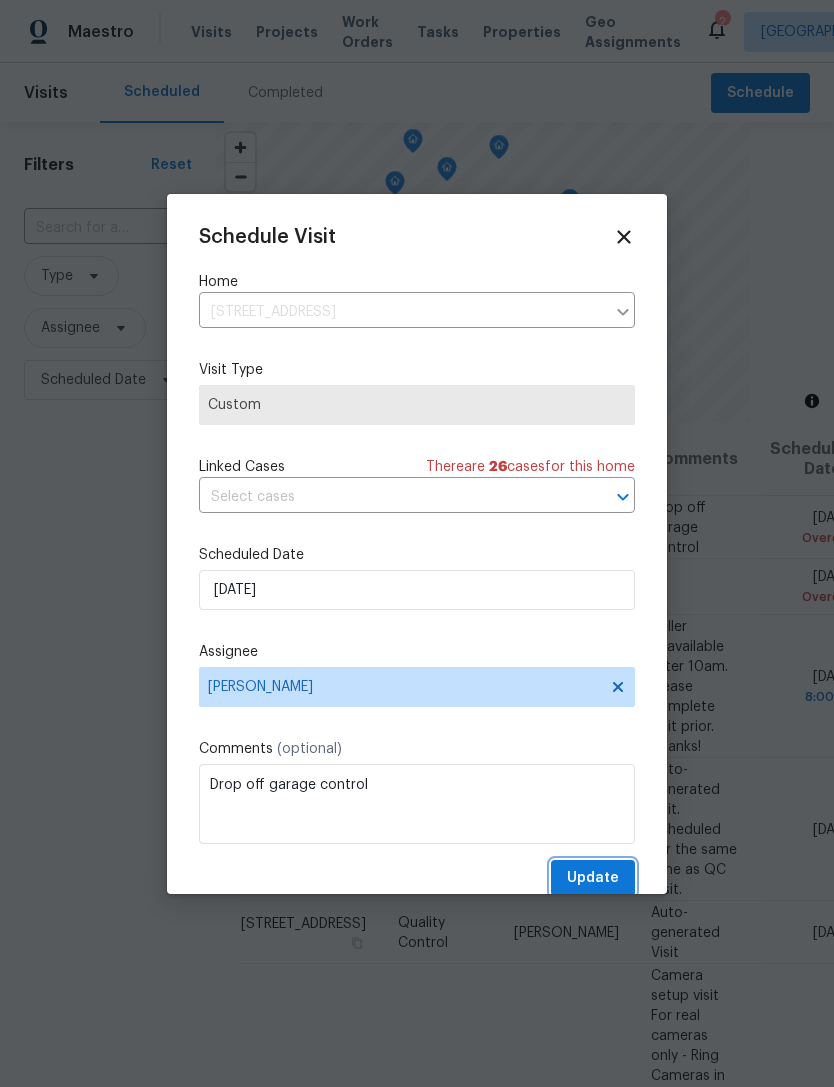 click on "Update" at bounding box center (593, 878) 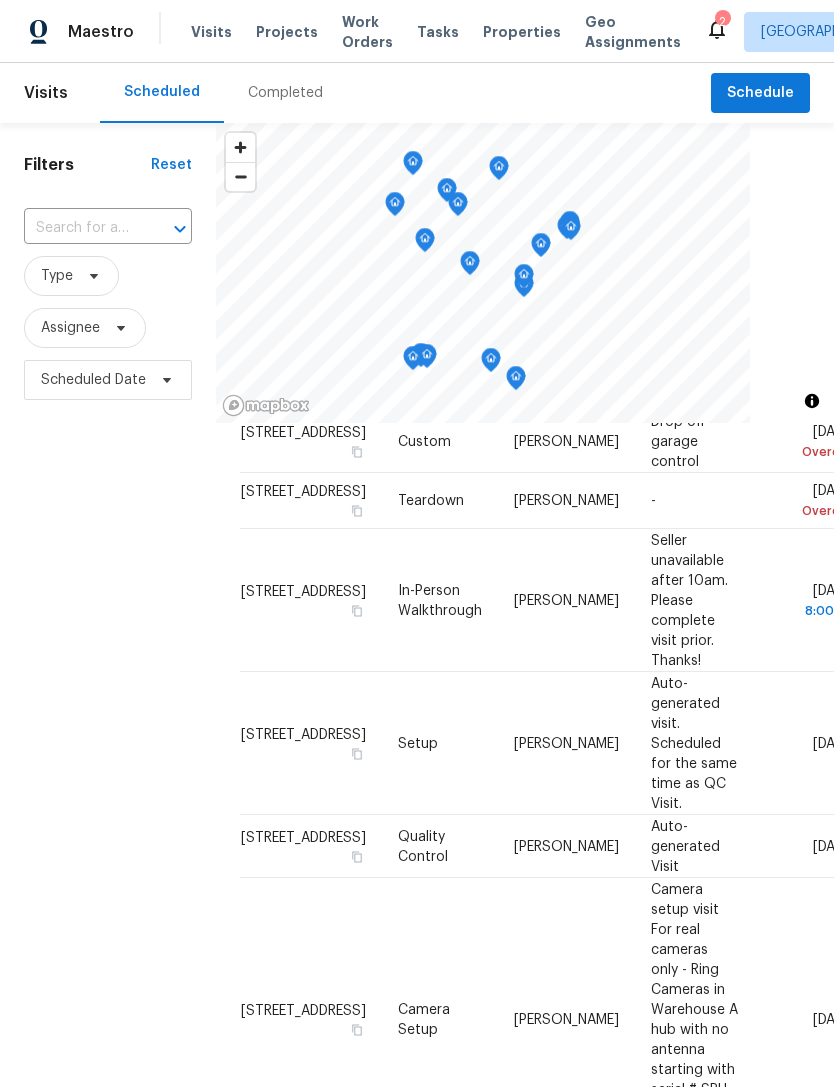 scroll, scrollTop: 126, scrollLeft: 0, axis: vertical 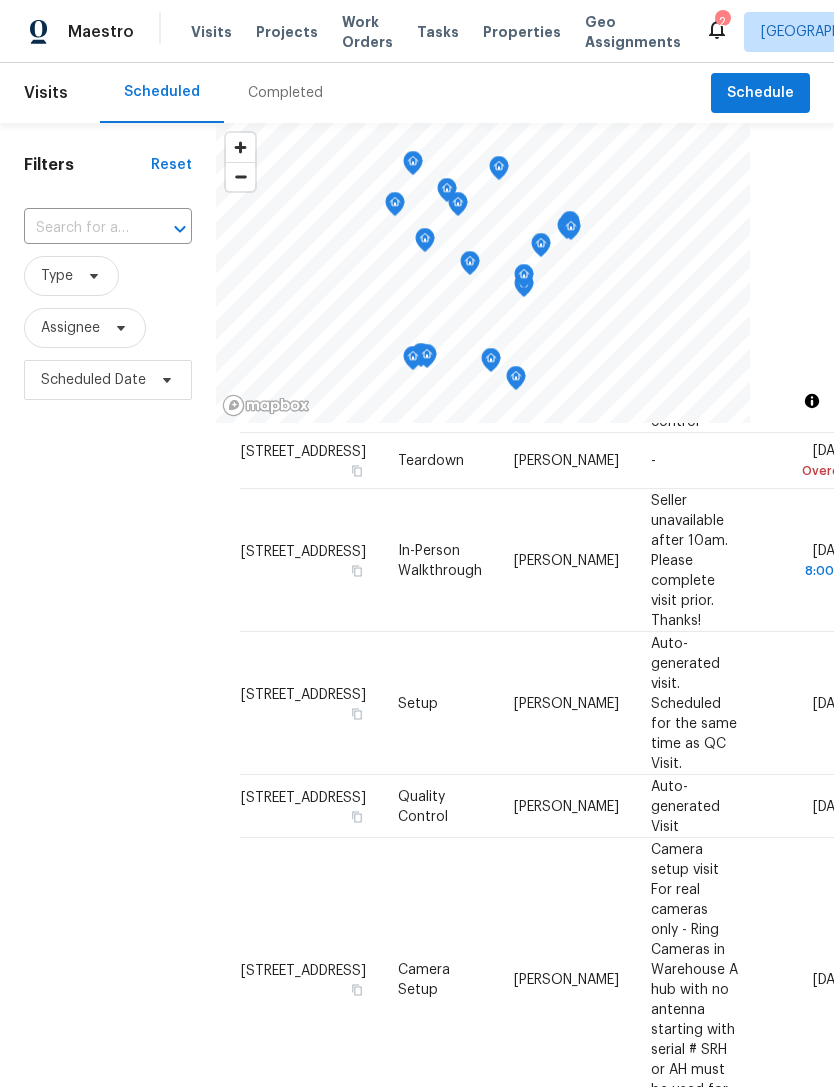 click on "[DATE]" at bounding box center (805, 703) 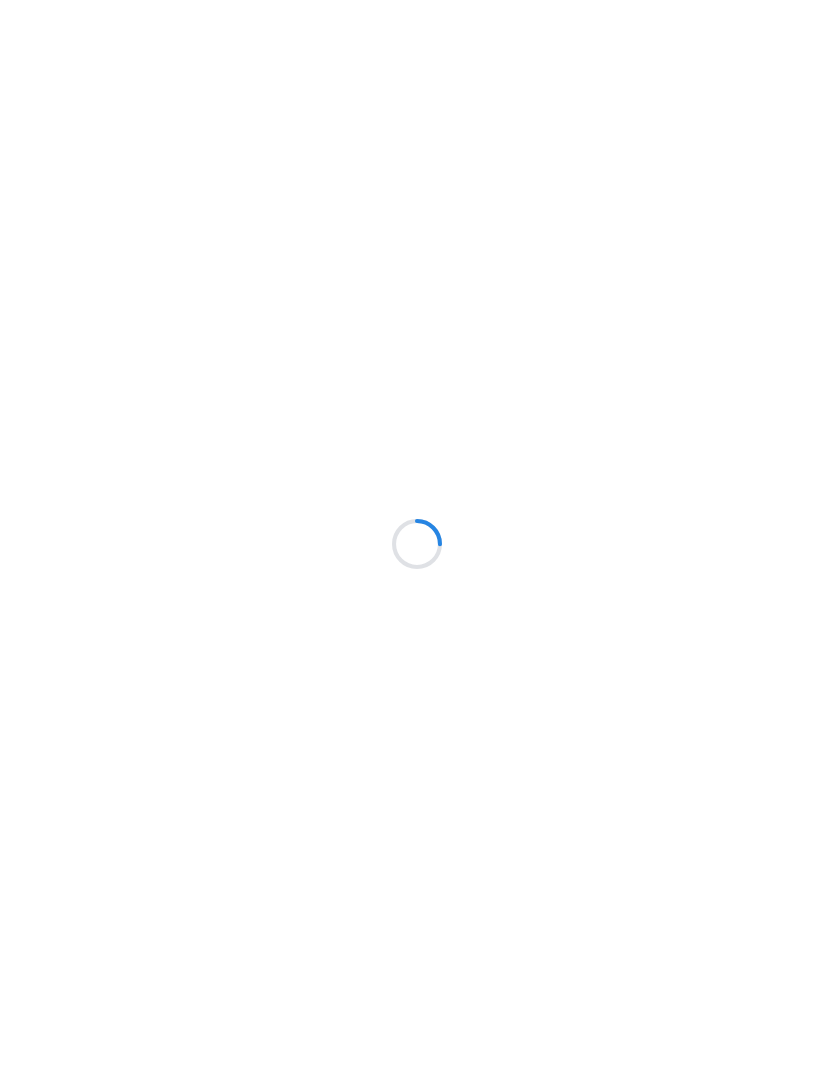 scroll, scrollTop: 0, scrollLeft: 0, axis: both 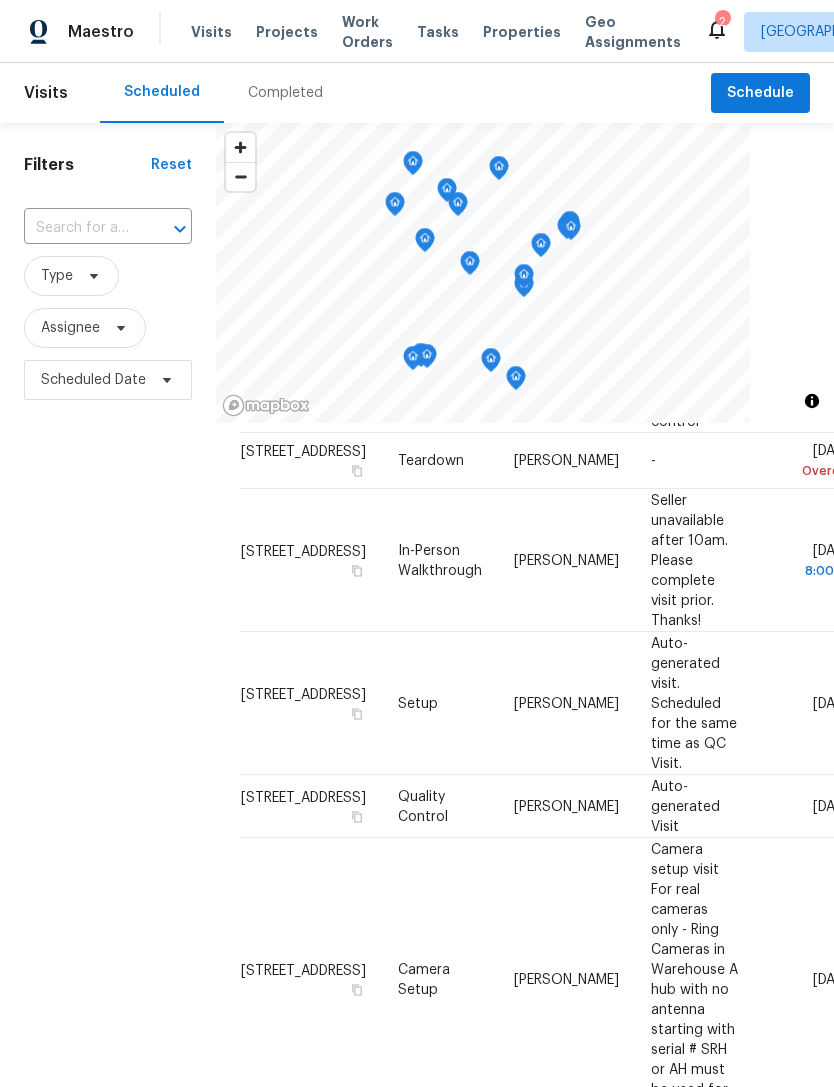 click on "[DATE]" at bounding box center (805, 703) 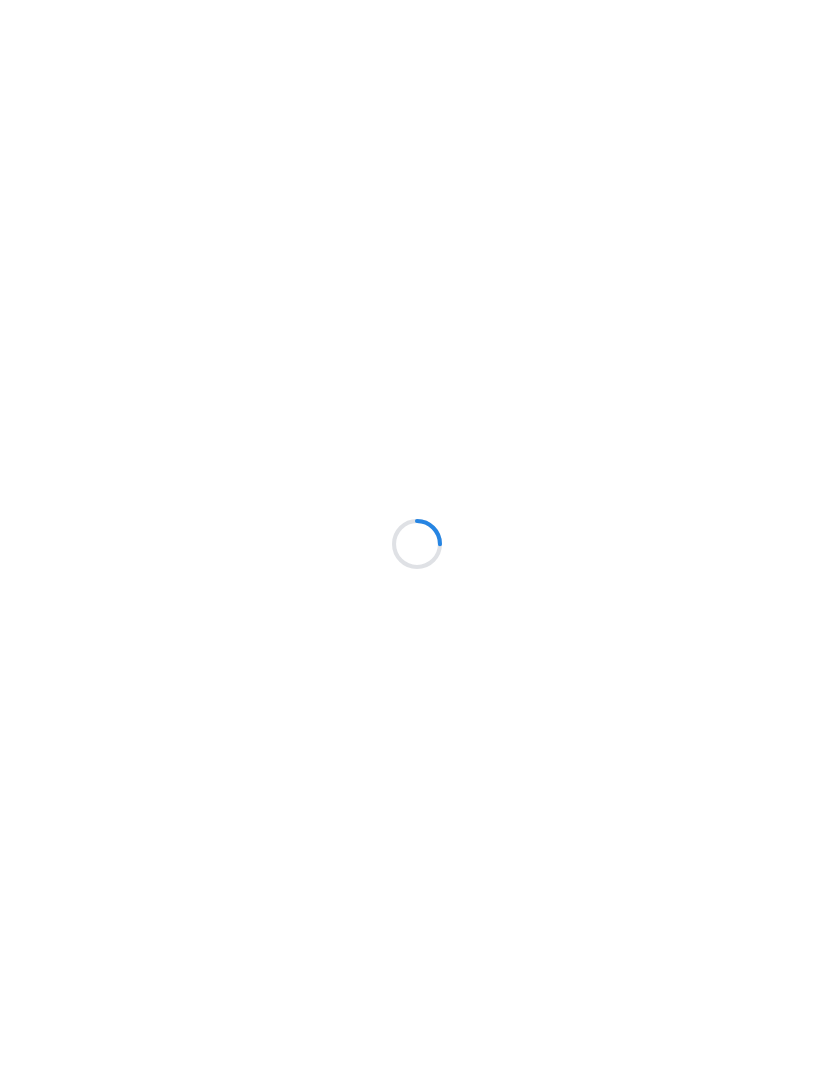 scroll, scrollTop: 0, scrollLeft: 0, axis: both 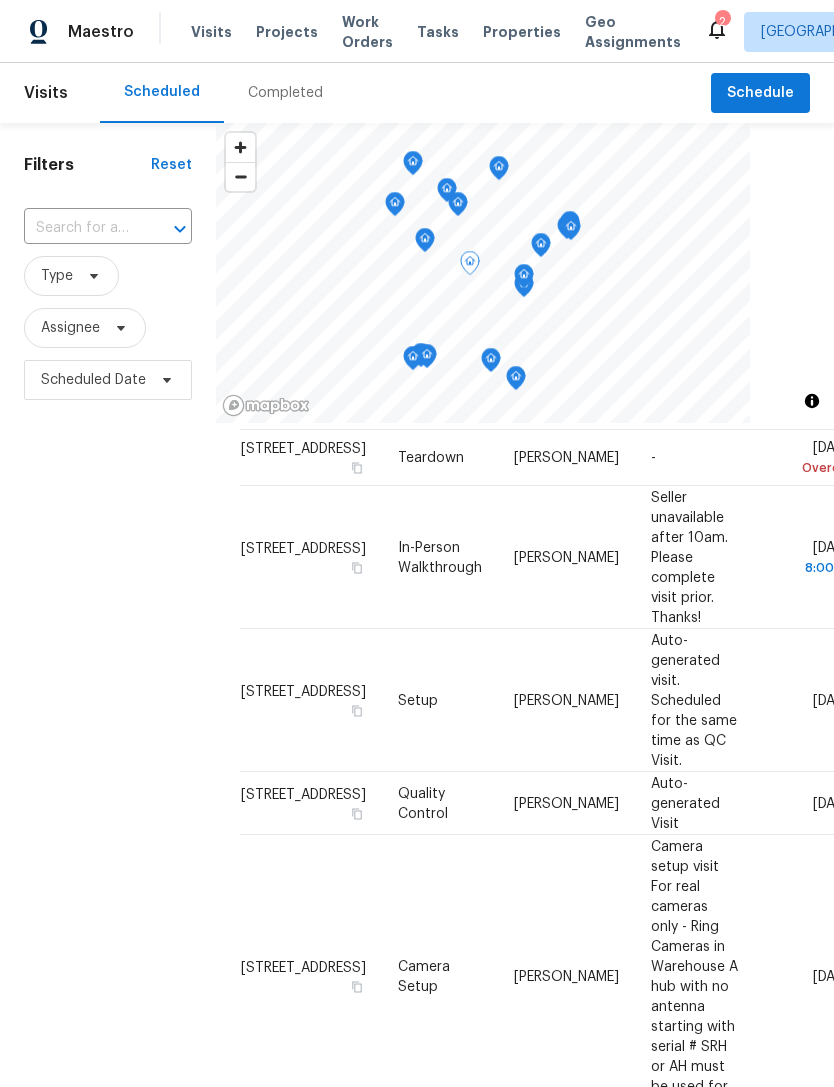 click 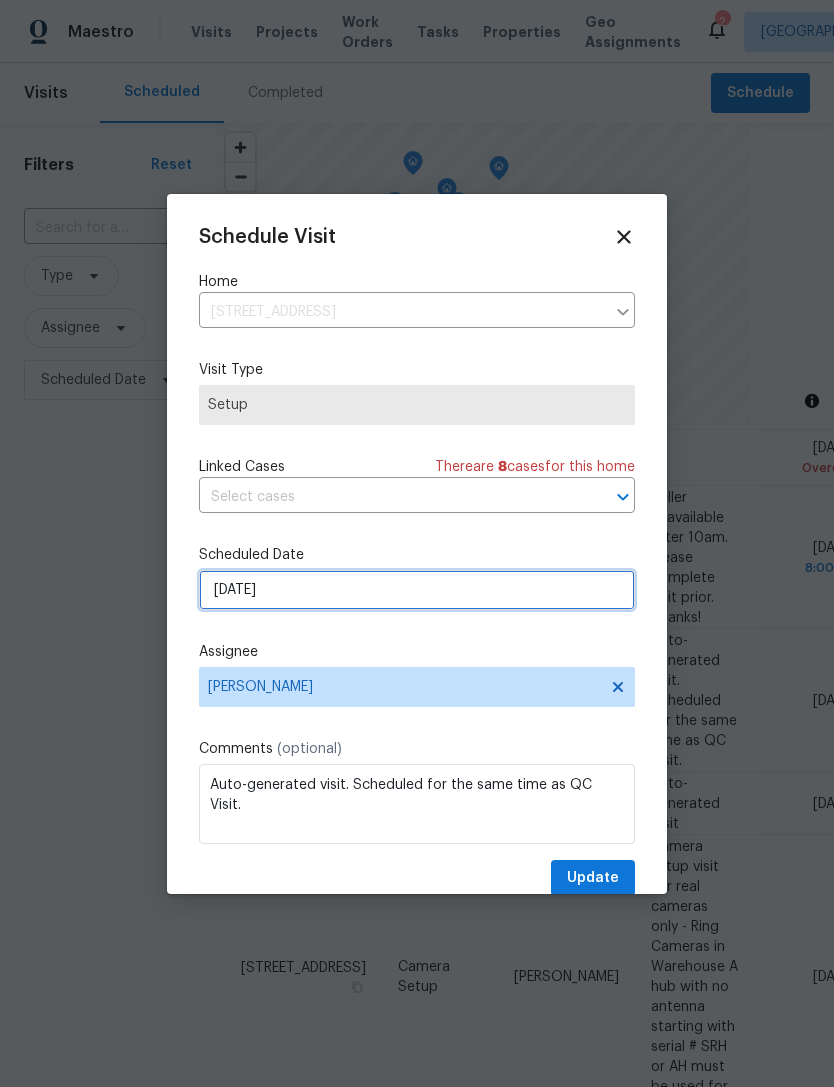 click on "7/17/2025" at bounding box center (417, 590) 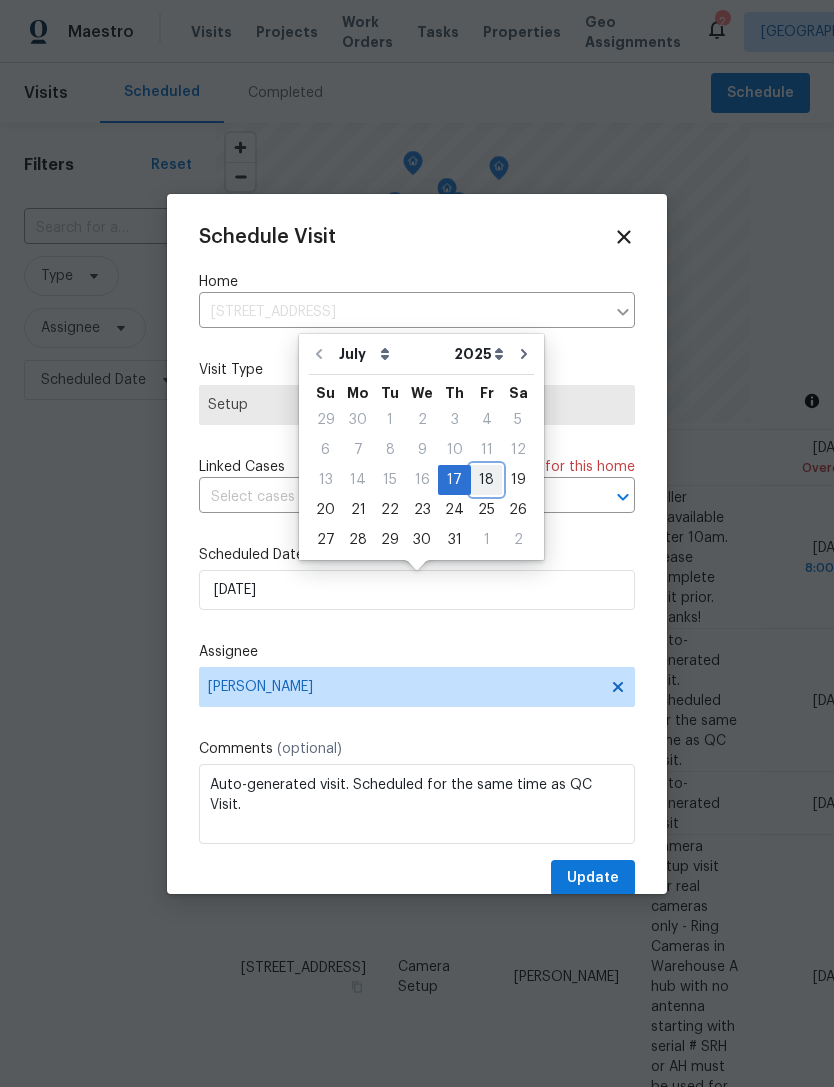click on "18" at bounding box center (486, 480) 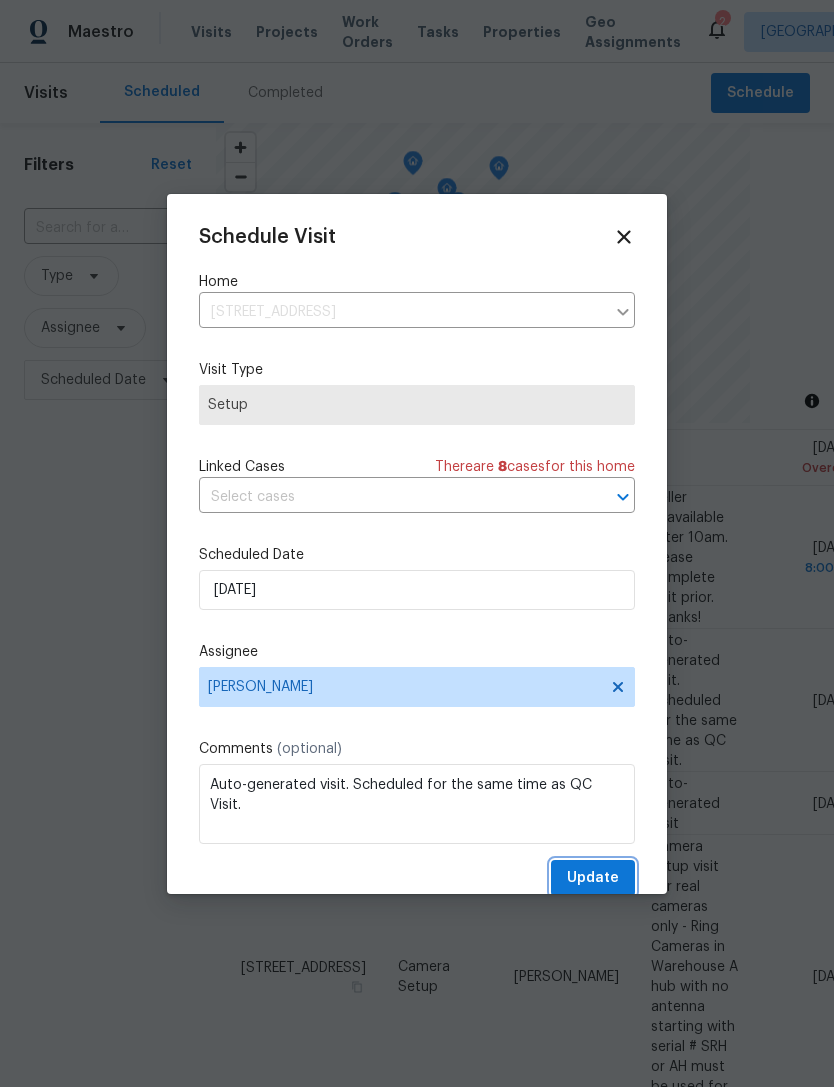 click on "Update" at bounding box center [593, 878] 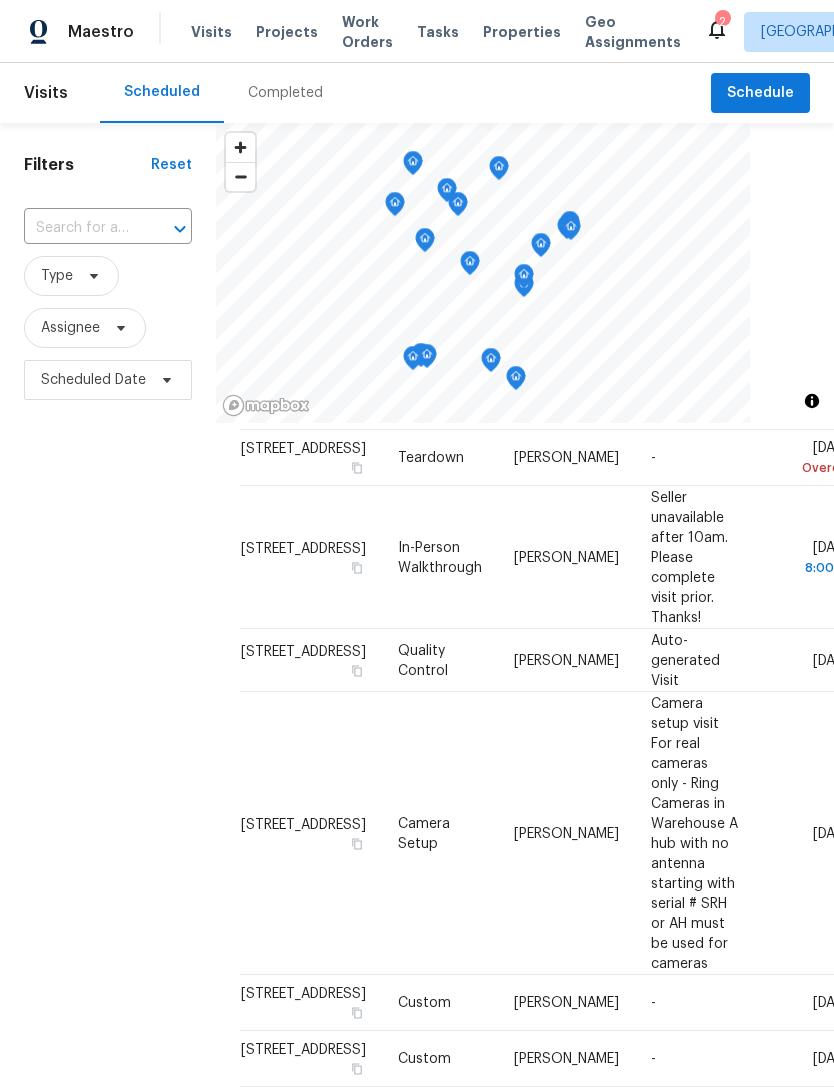 click at bounding box center (0, 0) 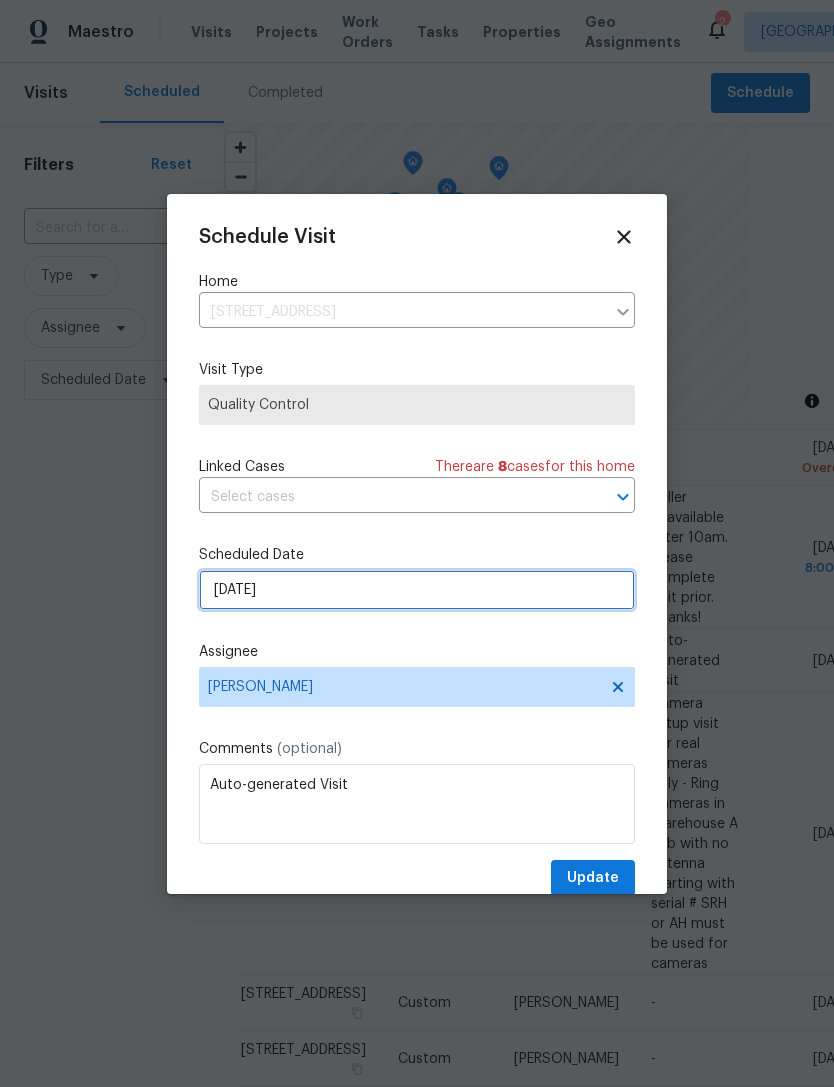 click on "7/17/2025" at bounding box center (417, 590) 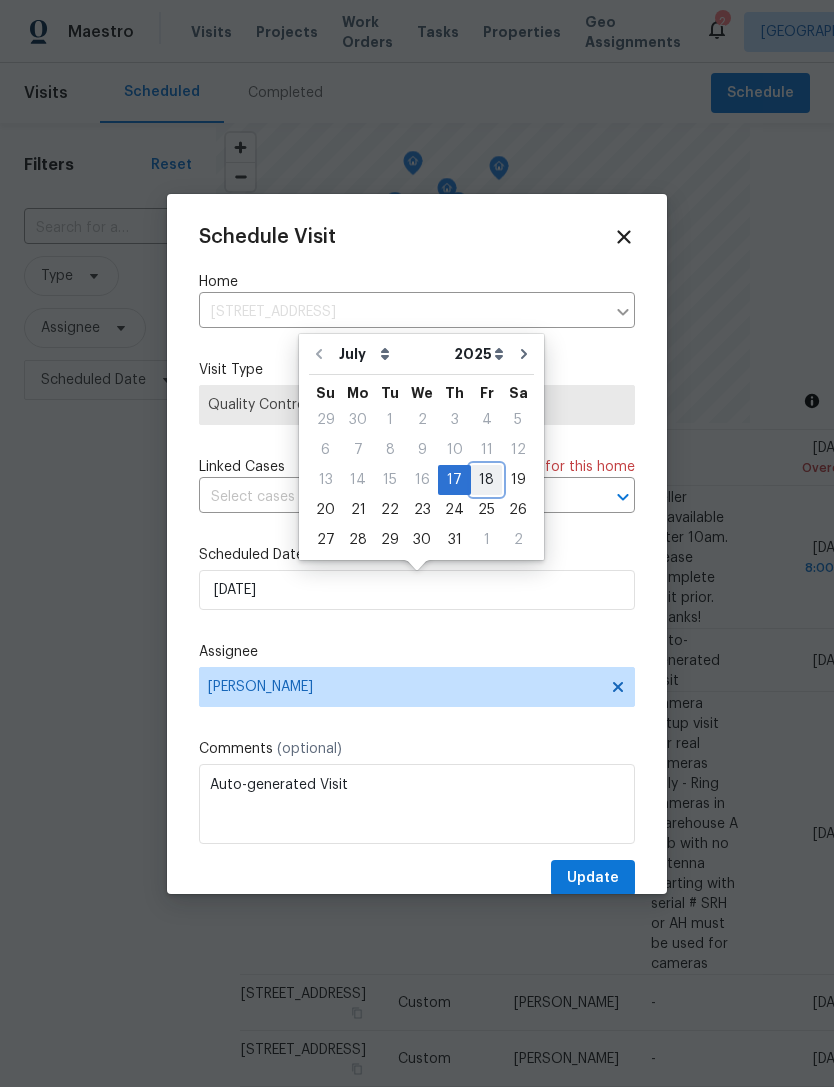 click on "18" at bounding box center [486, 480] 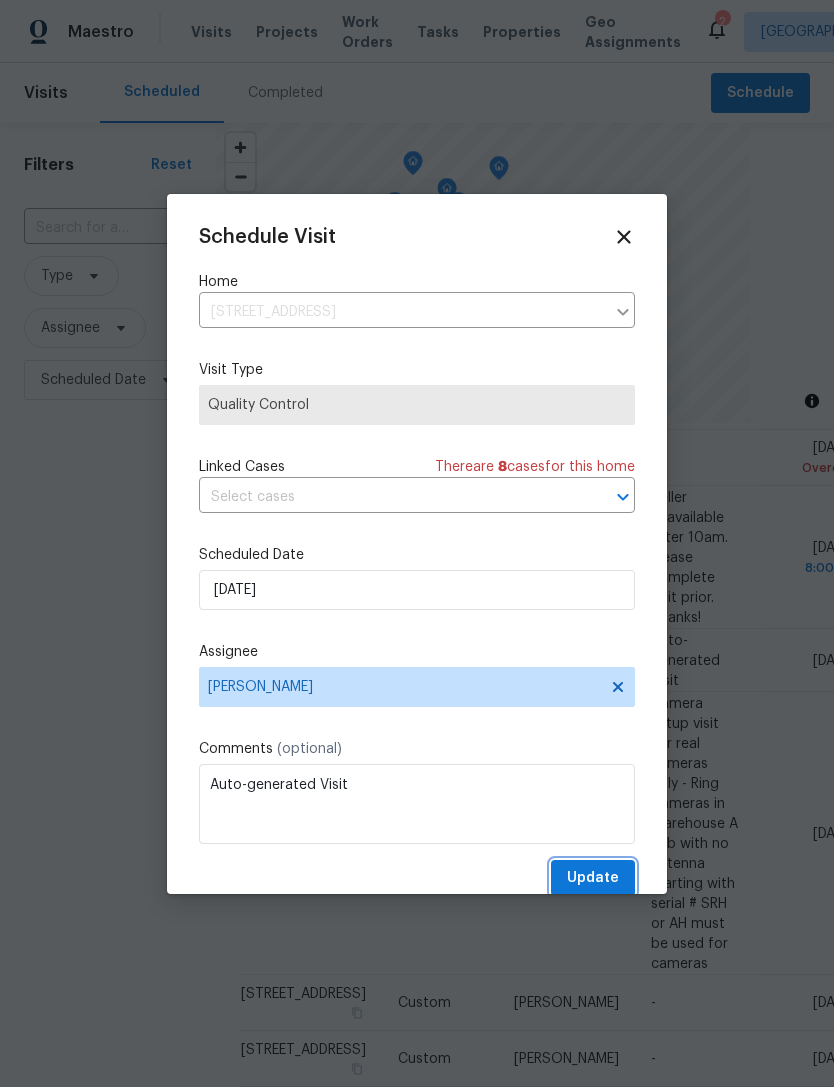 click on "Update" at bounding box center (593, 878) 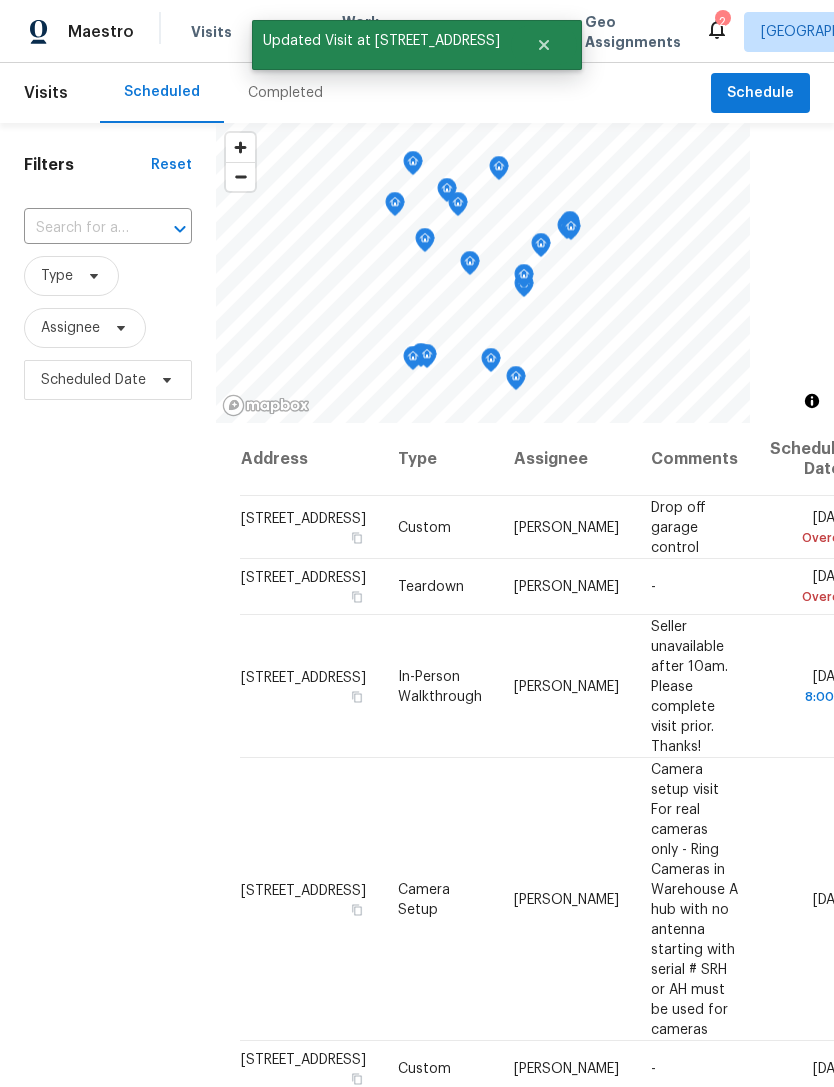 scroll, scrollTop: 0, scrollLeft: 0, axis: both 